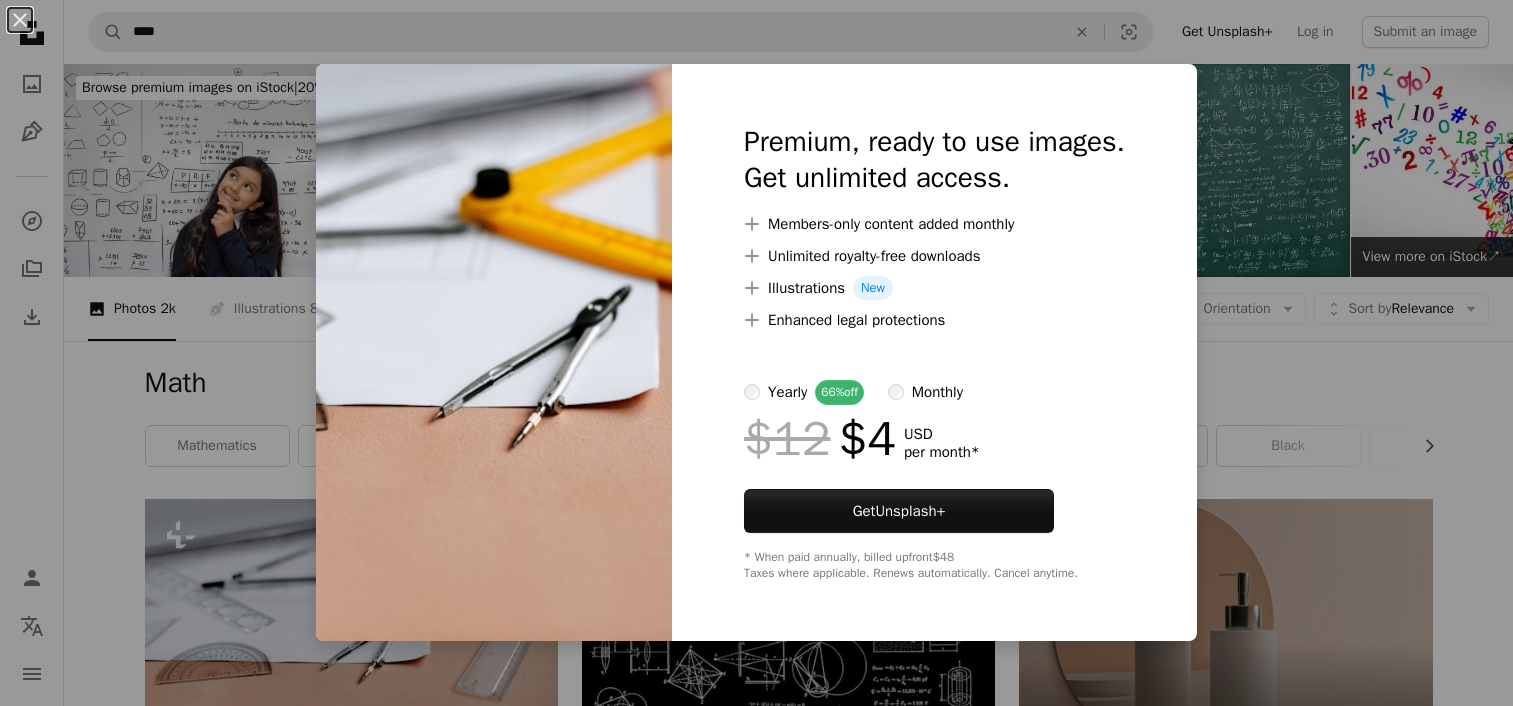 scroll, scrollTop: 500, scrollLeft: 0, axis: vertical 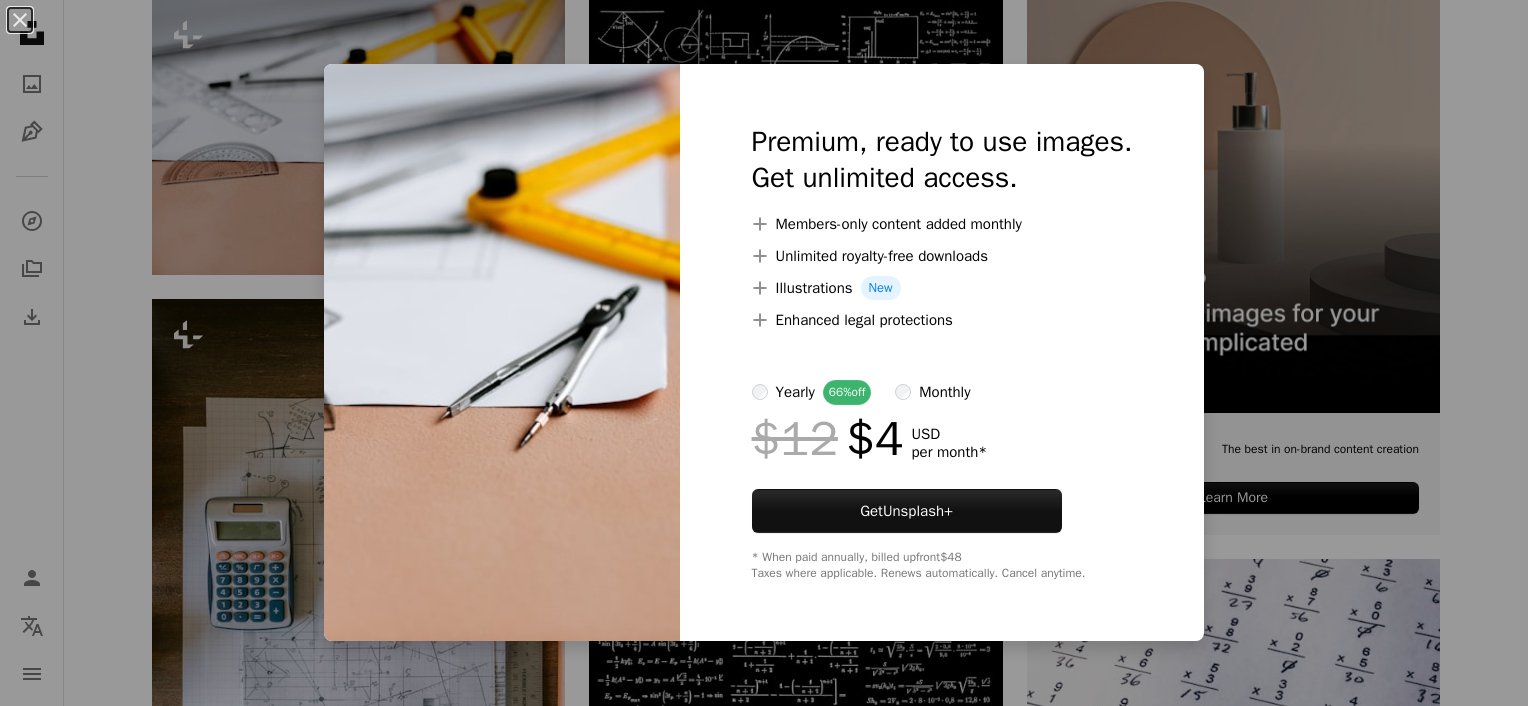 click on "An X shape Premium, ready to use images. Get unlimited access. A plus sign Members-only content added monthly A plus sign Unlimited royalty-free downloads A plus sign Illustrations  New A plus sign Enhanced legal protections yearly 66%  off monthly $12   $4 USD per month * Get  Unsplash+ * When paid annually, billed upfront  $48 Taxes where applicable. Renews automatically. Cancel anytime." at bounding box center [764, 353] 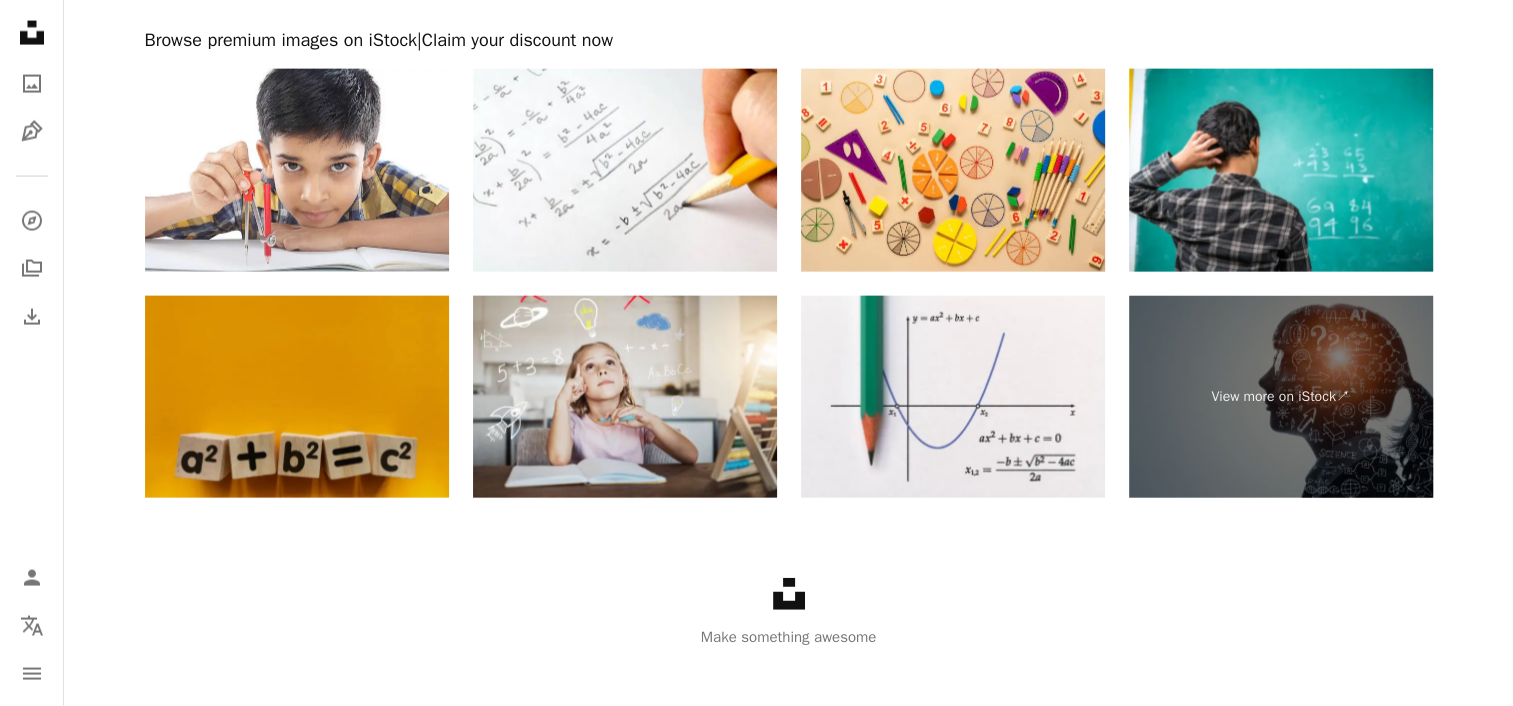 scroll, scrollTop: 4300, scrollLeft: 0, axis: vertical 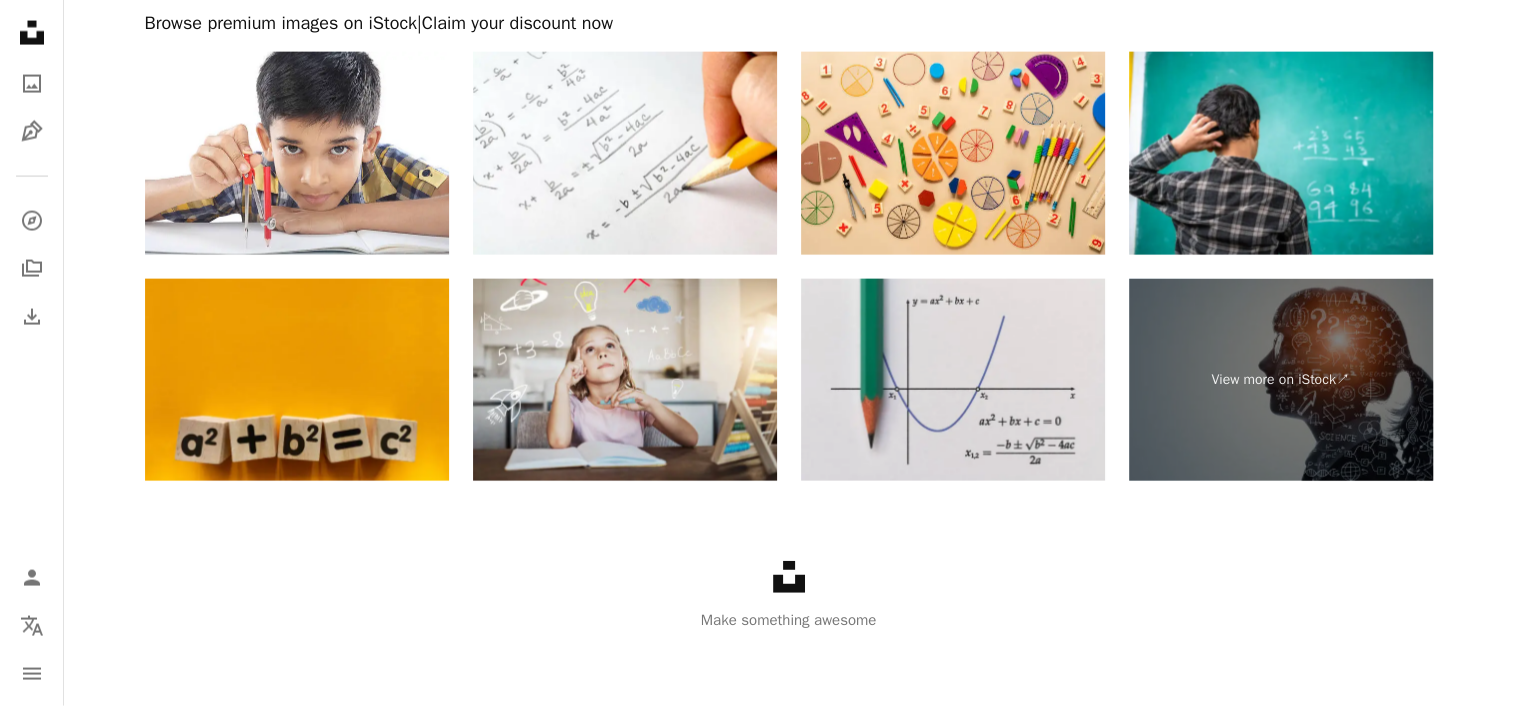 click at bounding box center [953, 380] 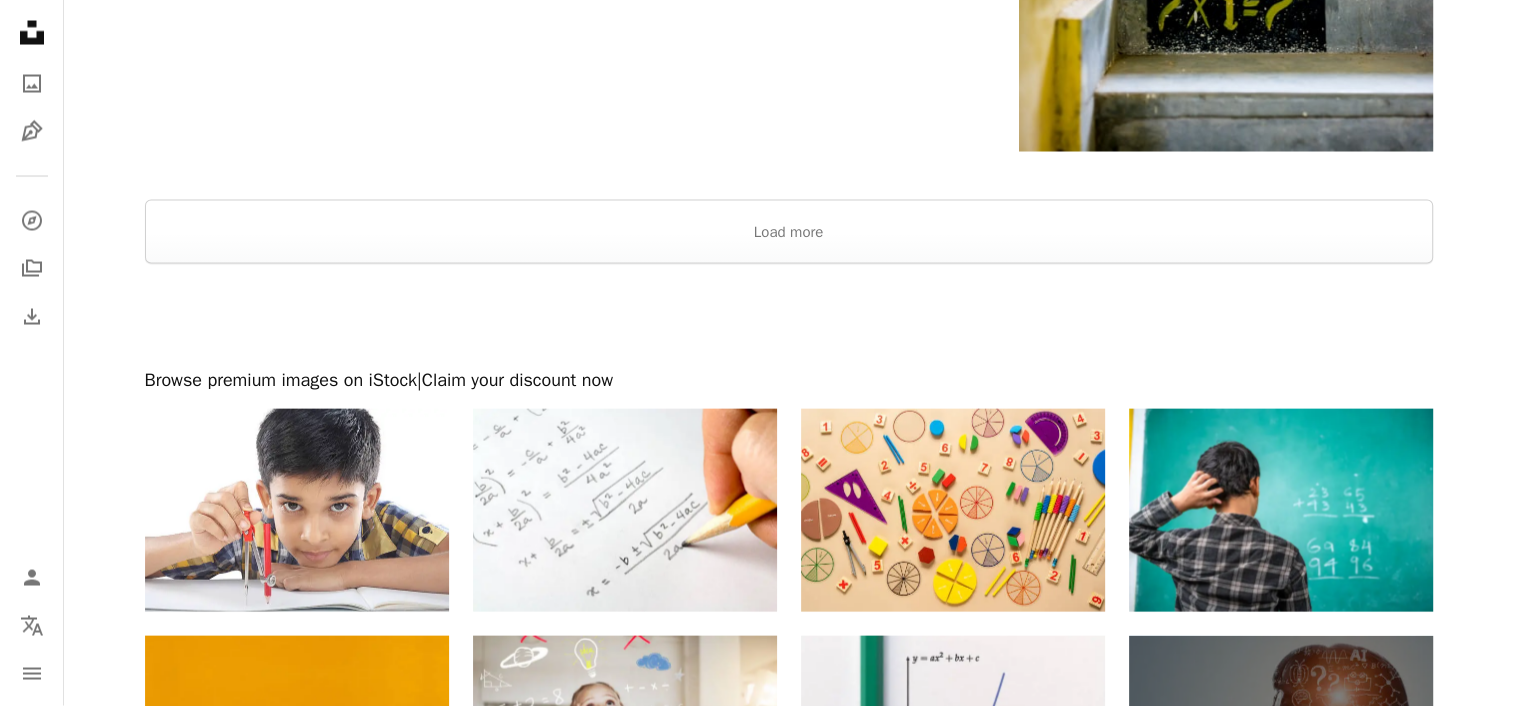 scroll, scrollTop: 3804, scrollLeft: 0, axis: vertical 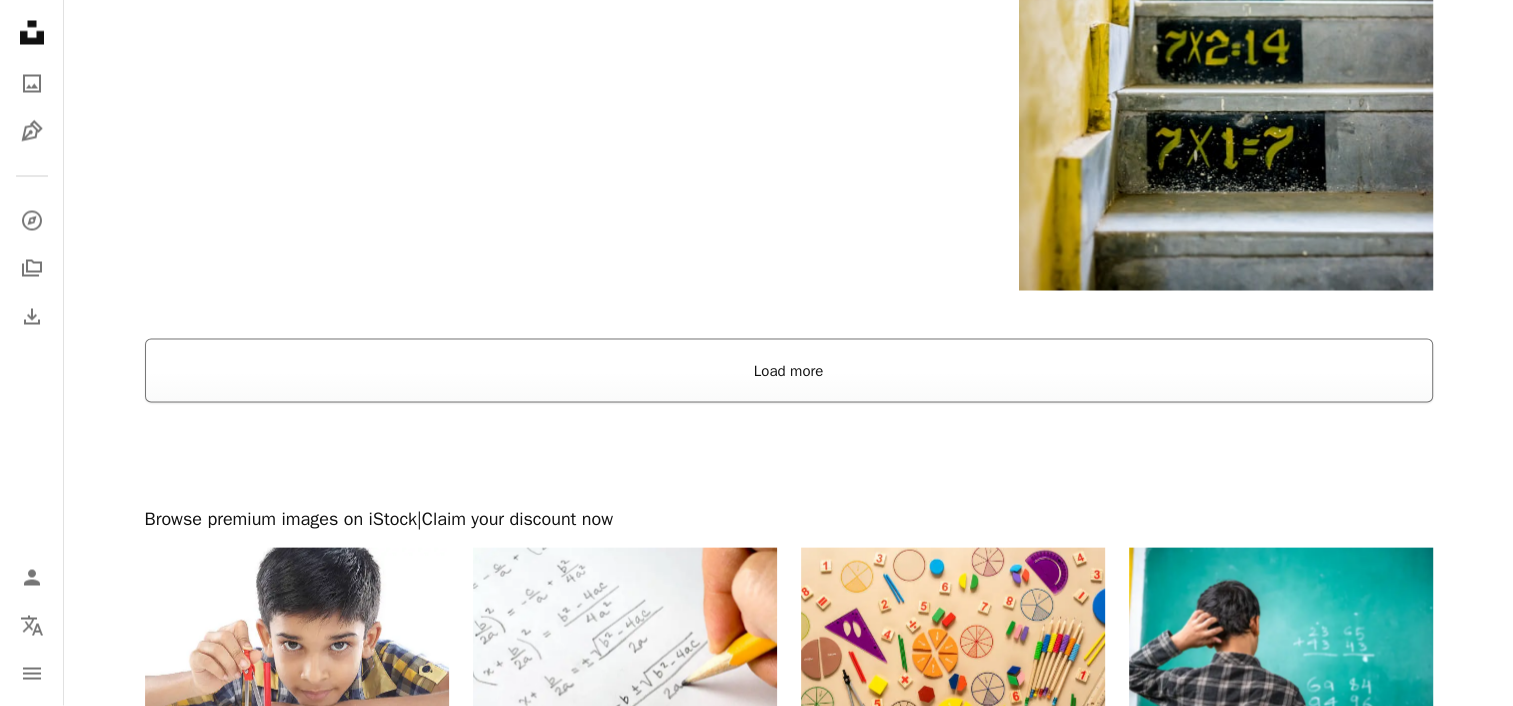 click on "Load more" at bounding box center [789, 371] 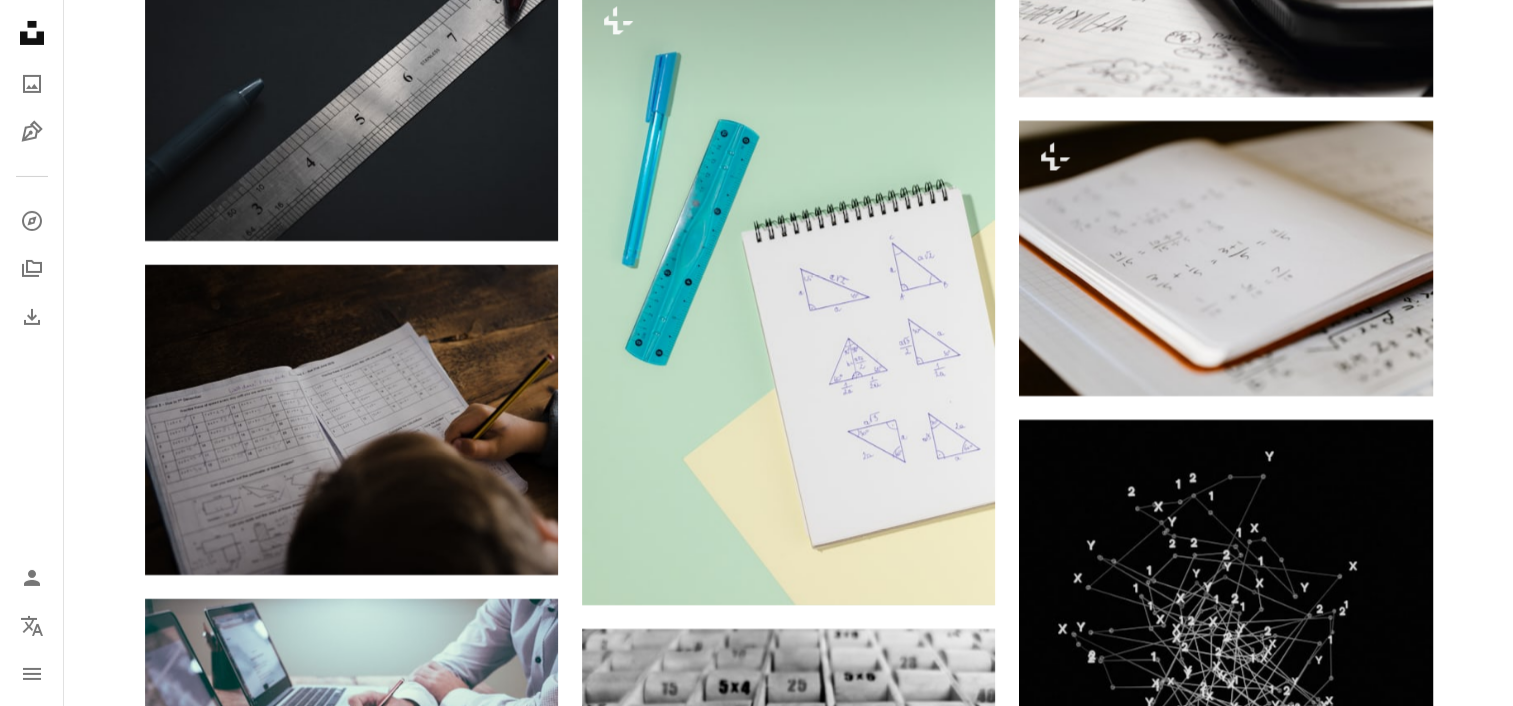scroll, scrollTop: 7004, scrollLeft: 0, axis: vertical 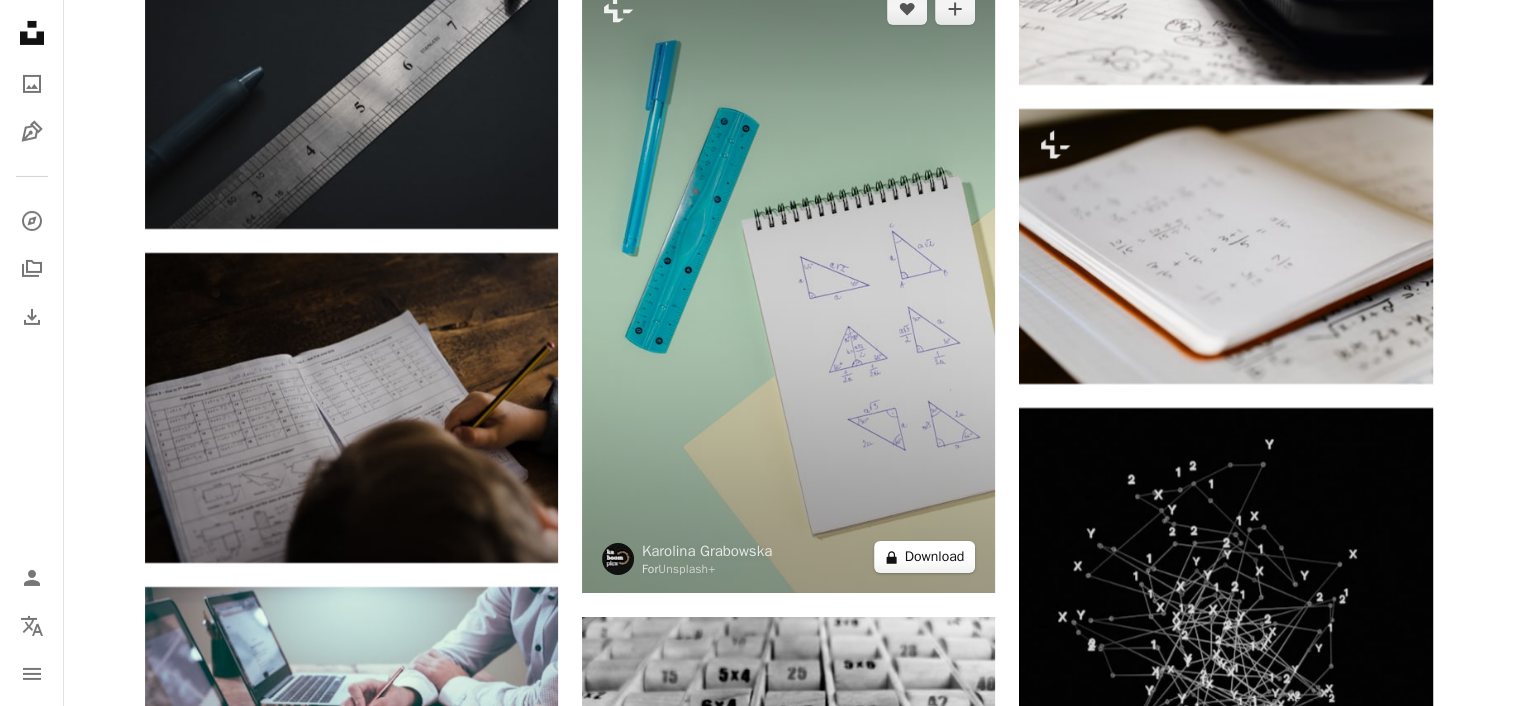 click on "A lock Download" at bounding box center [925, 557] 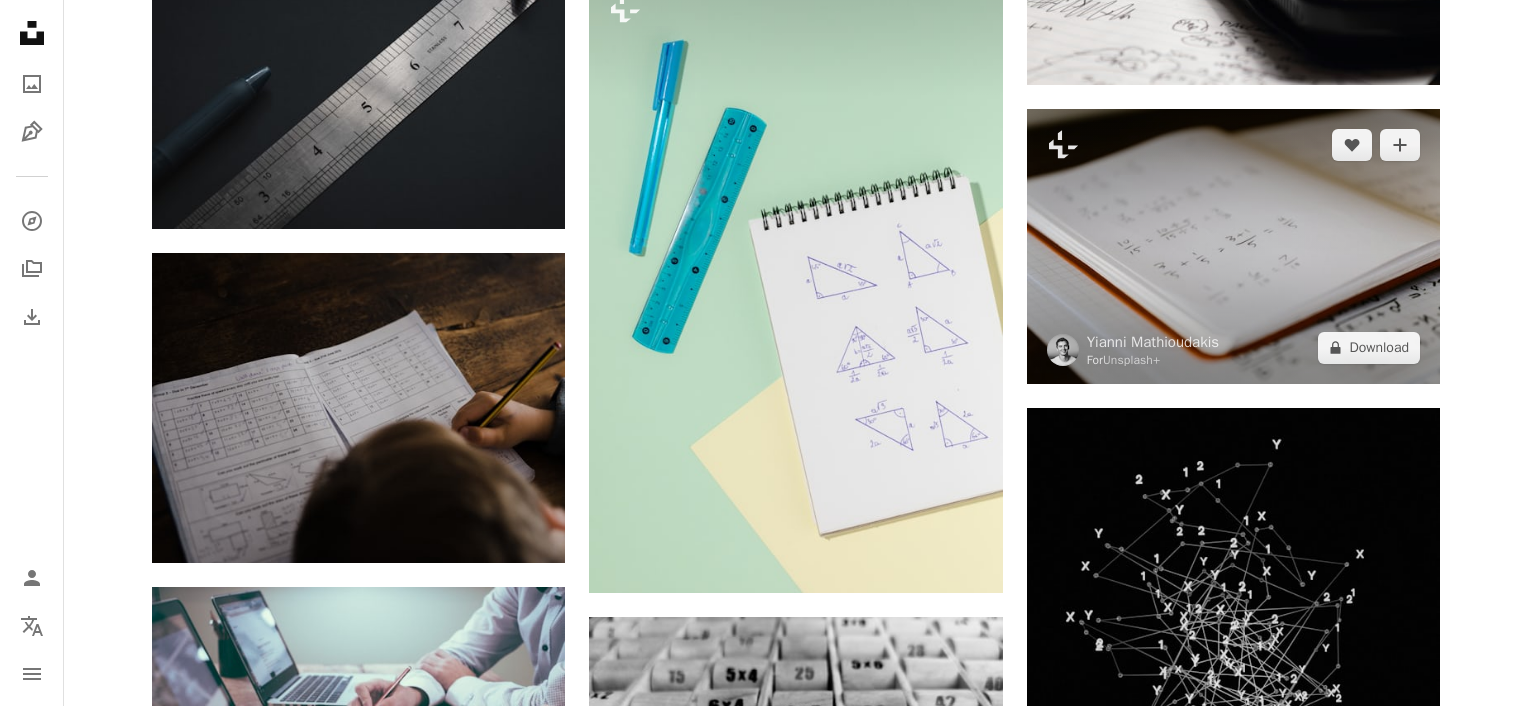 click on "An X shape Premium, ready to use images. Get unlimited access. A plus sign Members-only content added monthly A plus sign Unlimited royalty-free downloads A plus sign Illustrations  New A plus sign Enhanced legal protections yearly 66%  off monthly $12   $4 USD per month * Get  Unsplash+ * When paid annually, billed upfront  $48 Taxes where applicable. Renews automatically. Cancel anytime." at bounding box center (764, 5129) 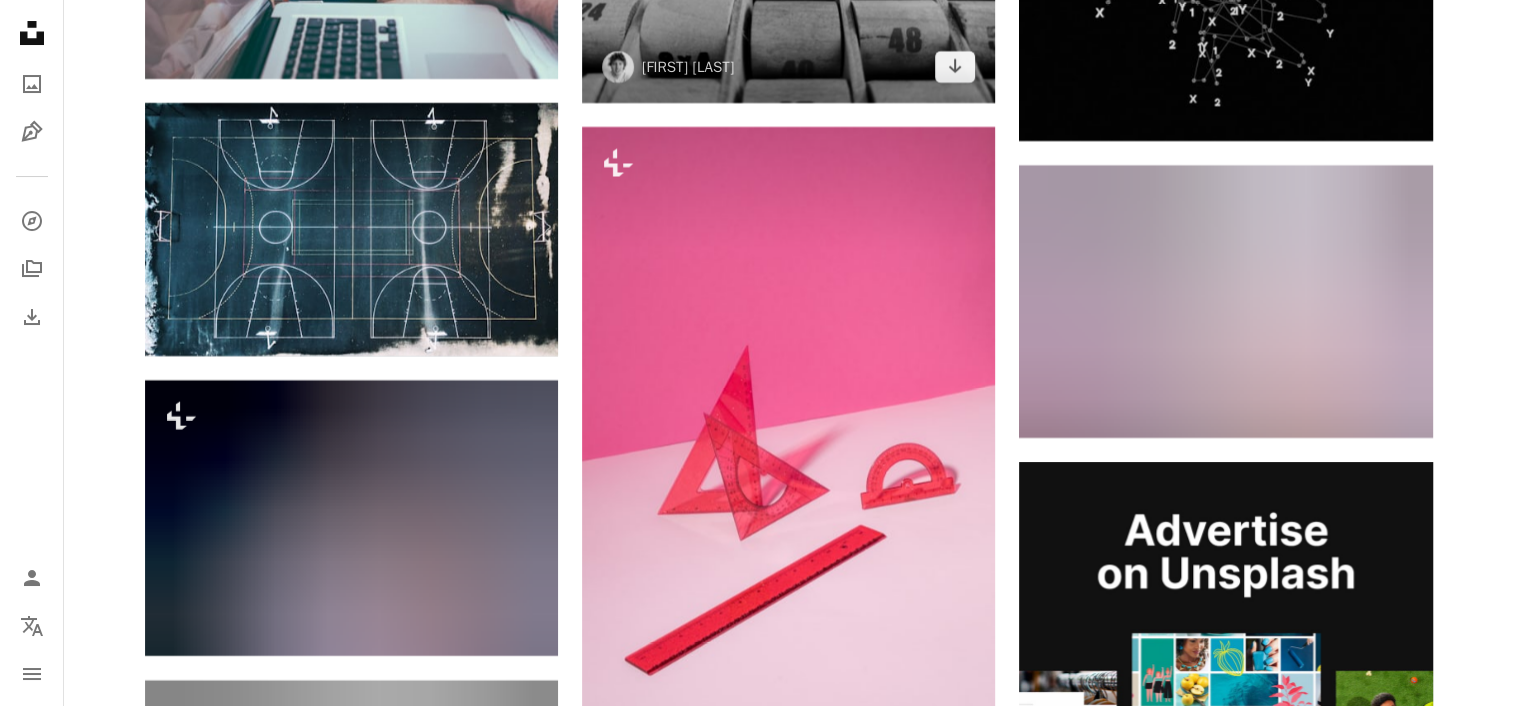 scroll, scrollTop: 7904, scrollLeft: 0, axis: vertical 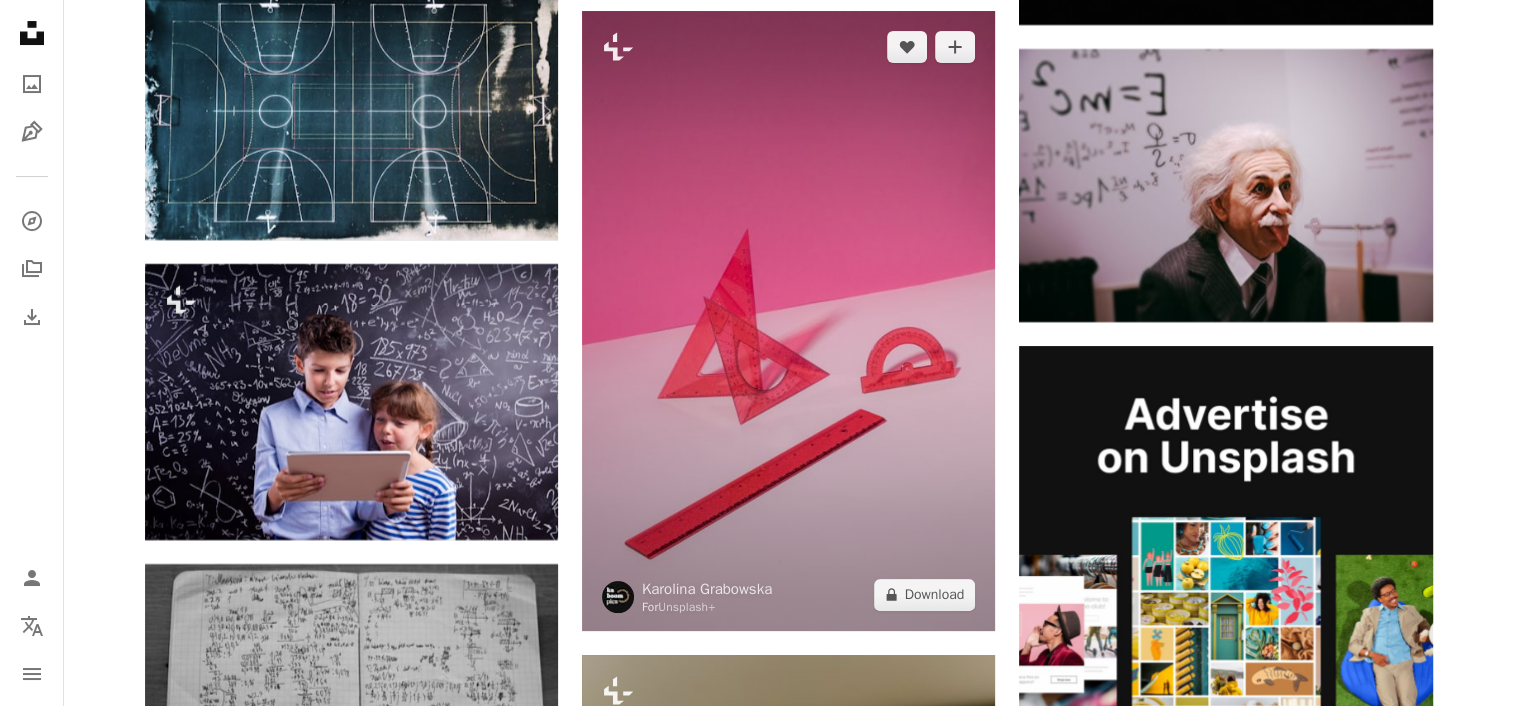 click at bounding box center [788, 321] 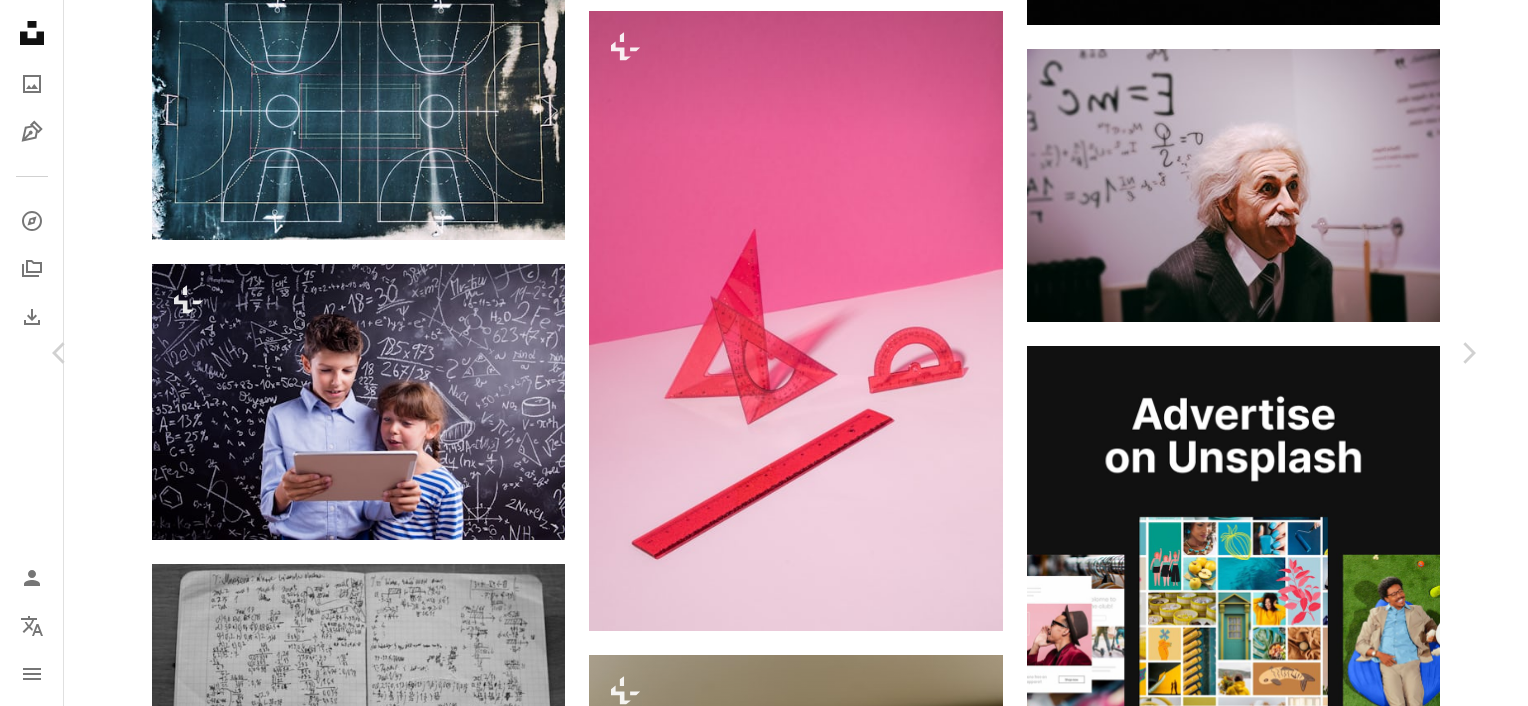click on "A lock Download" at bounding box center (1317, 3923) 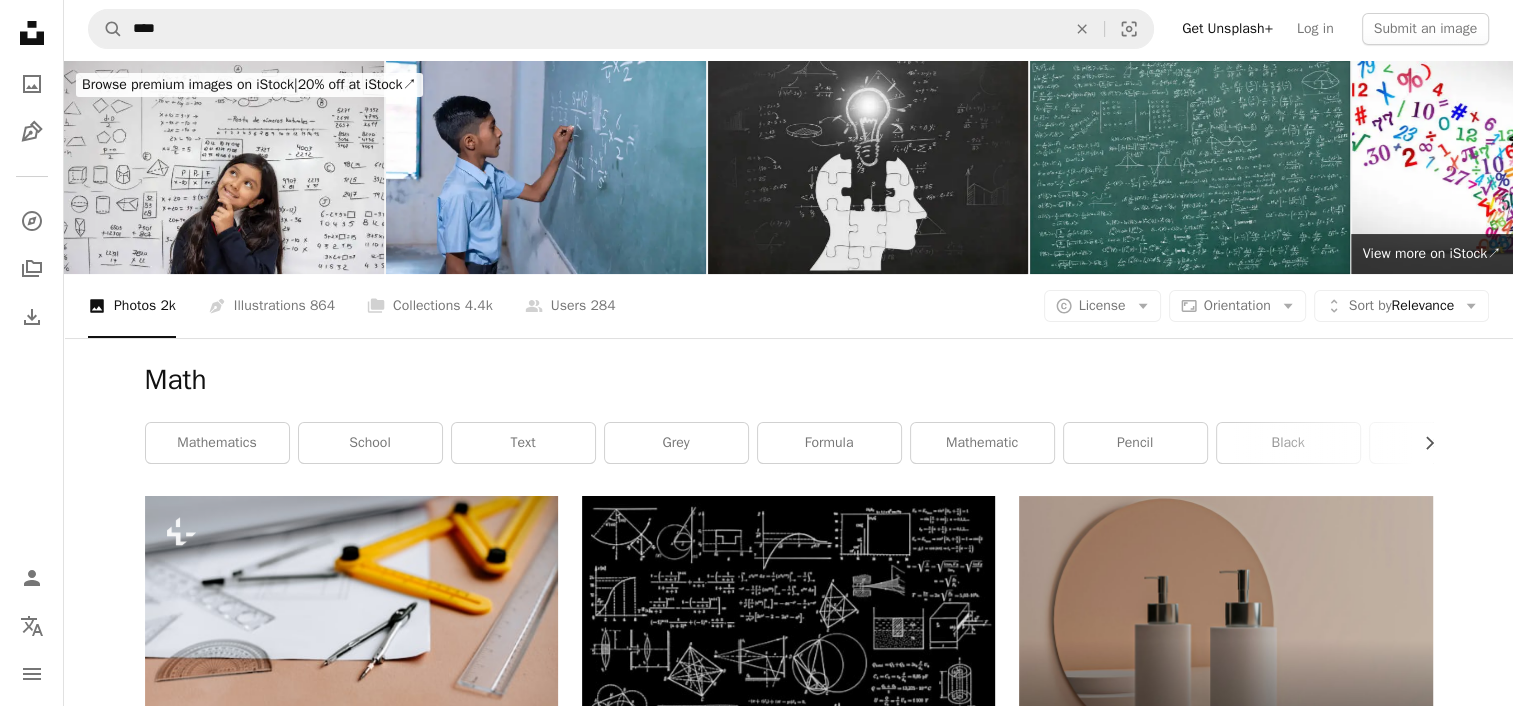 scroll, scrollTop: 0, scrollLeft: 0, axis: both 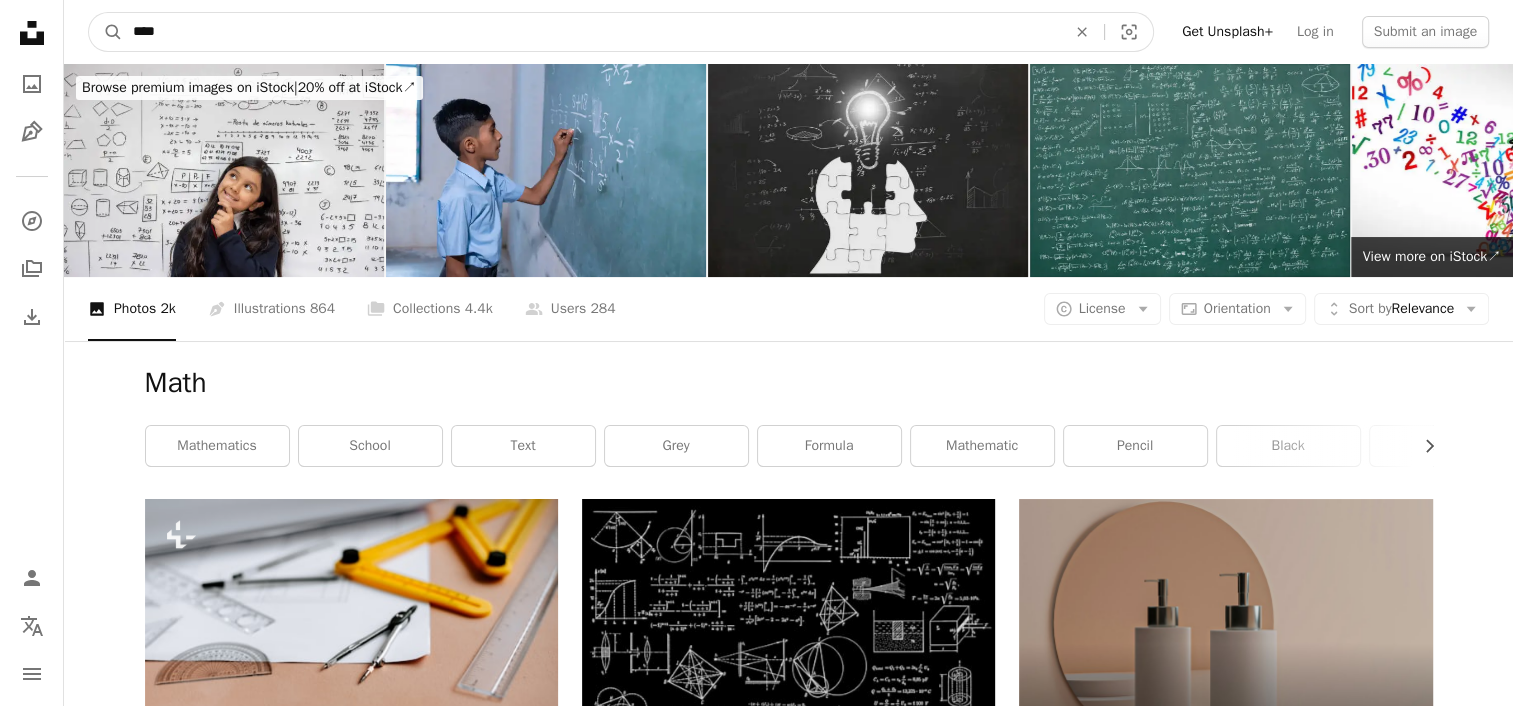 click on "****" at bounding box center [591, 32] 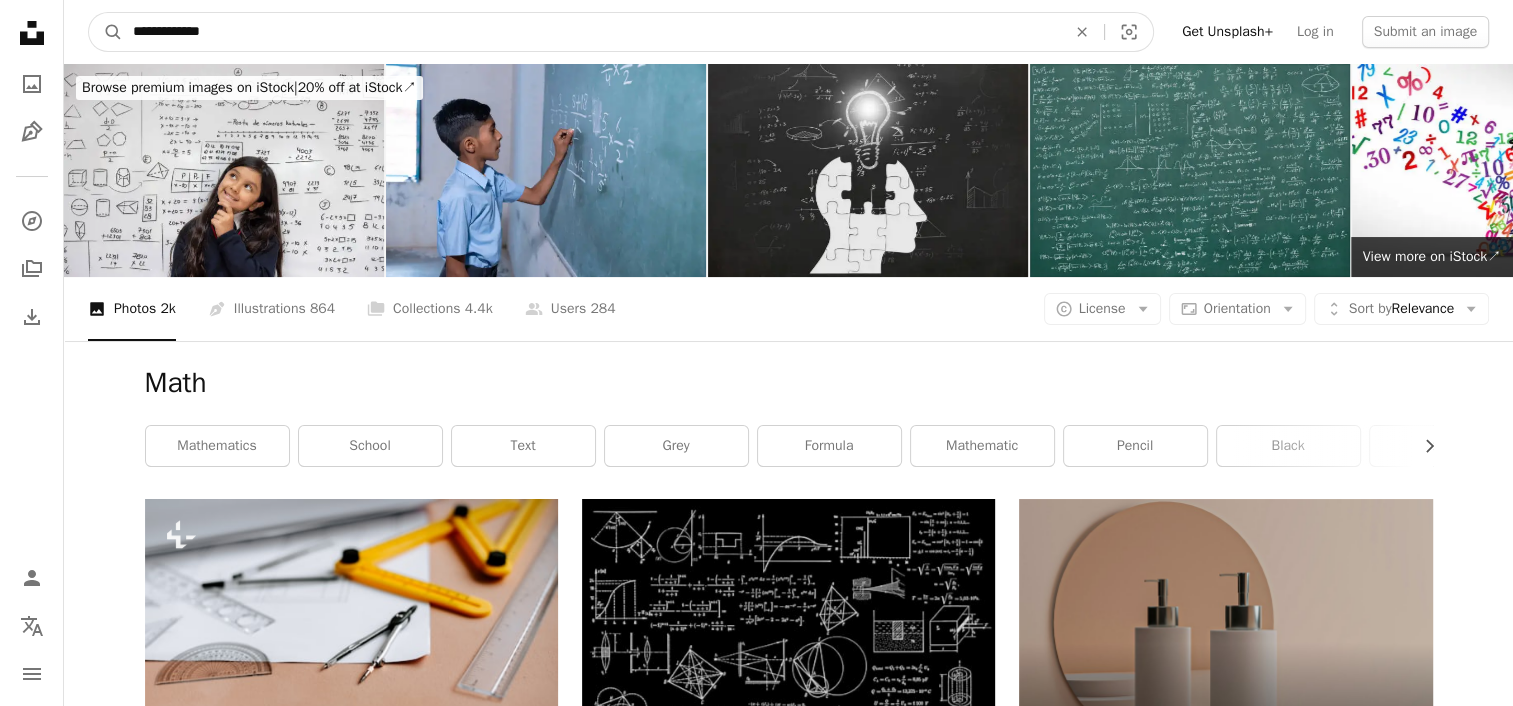 type on "**********" 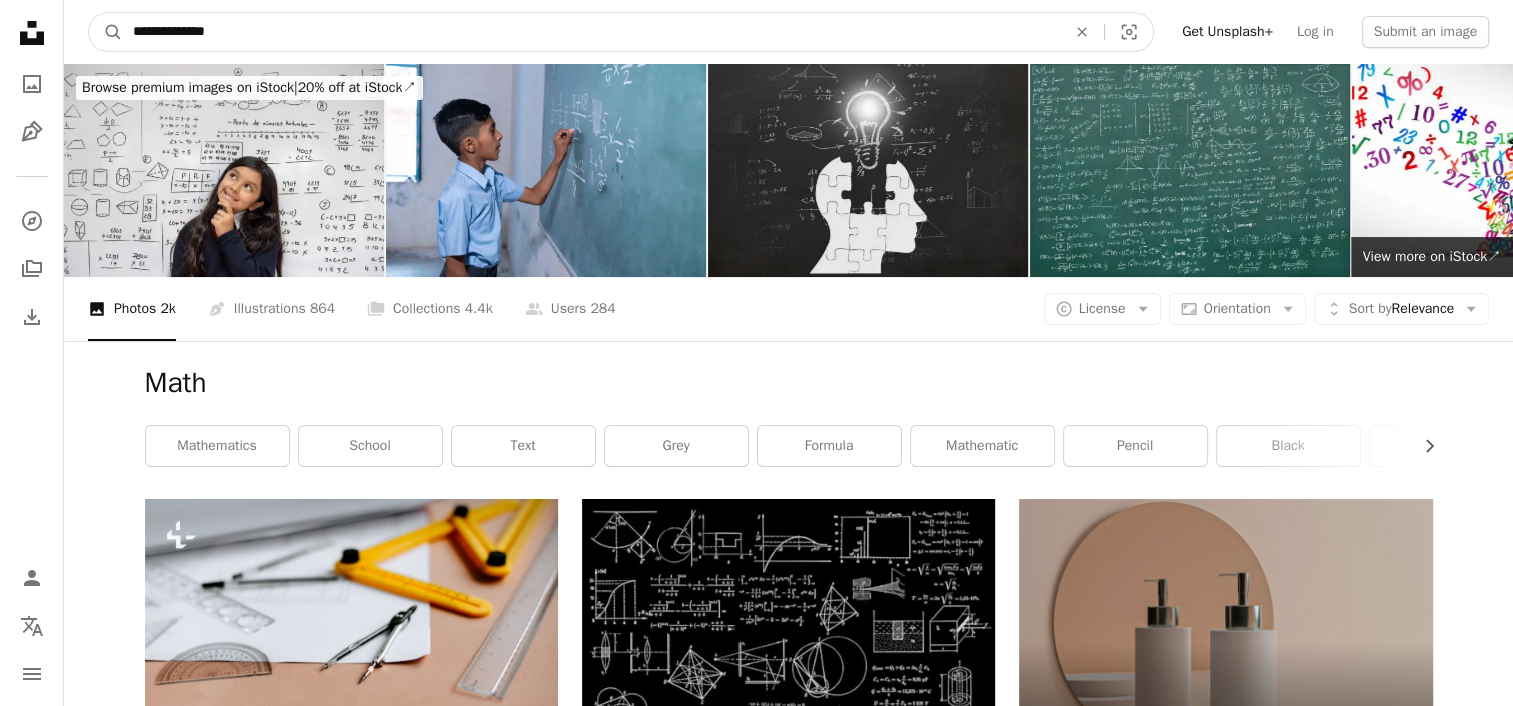 click on "A magnifying glass" at bounding box center (106, 32) 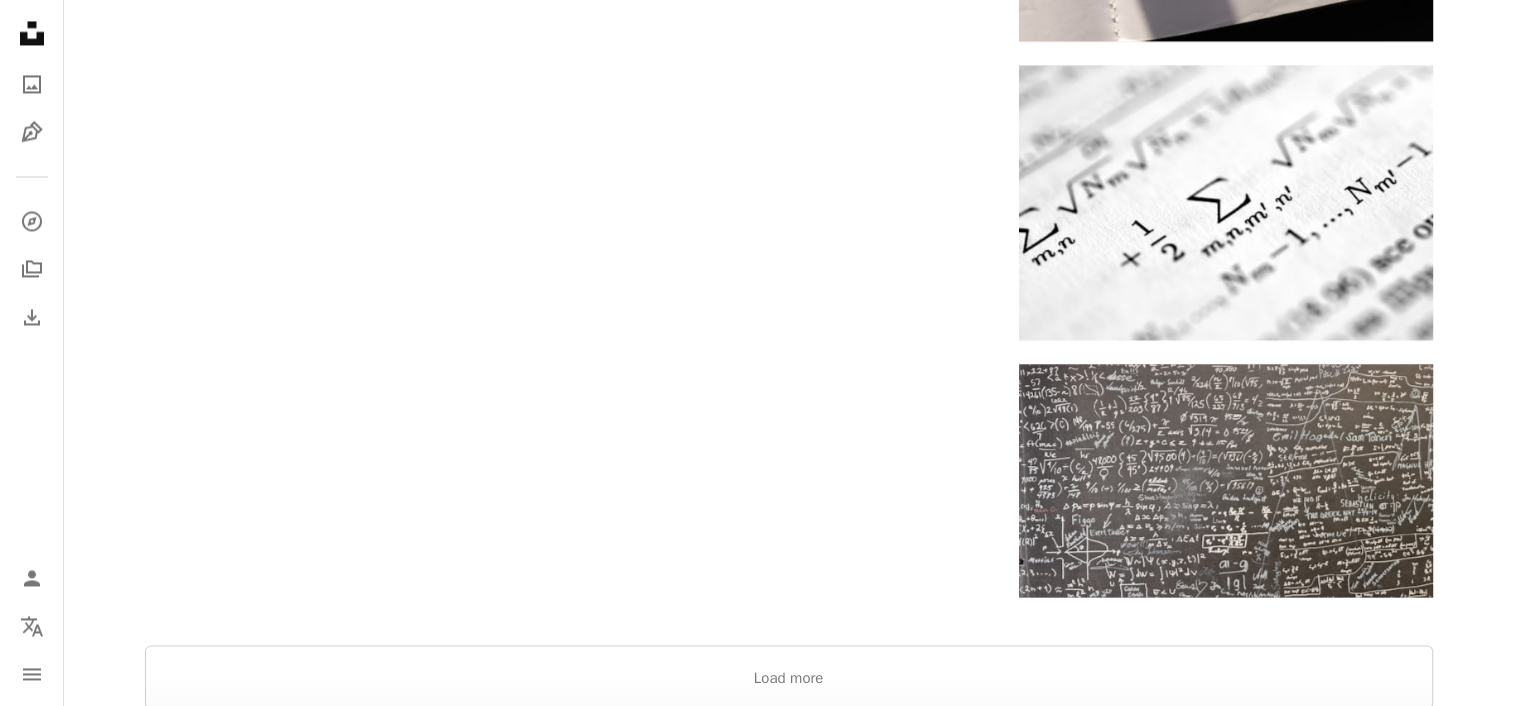 scroll, scrollTop: 3400, scrollLeft: 0, axis: vertical 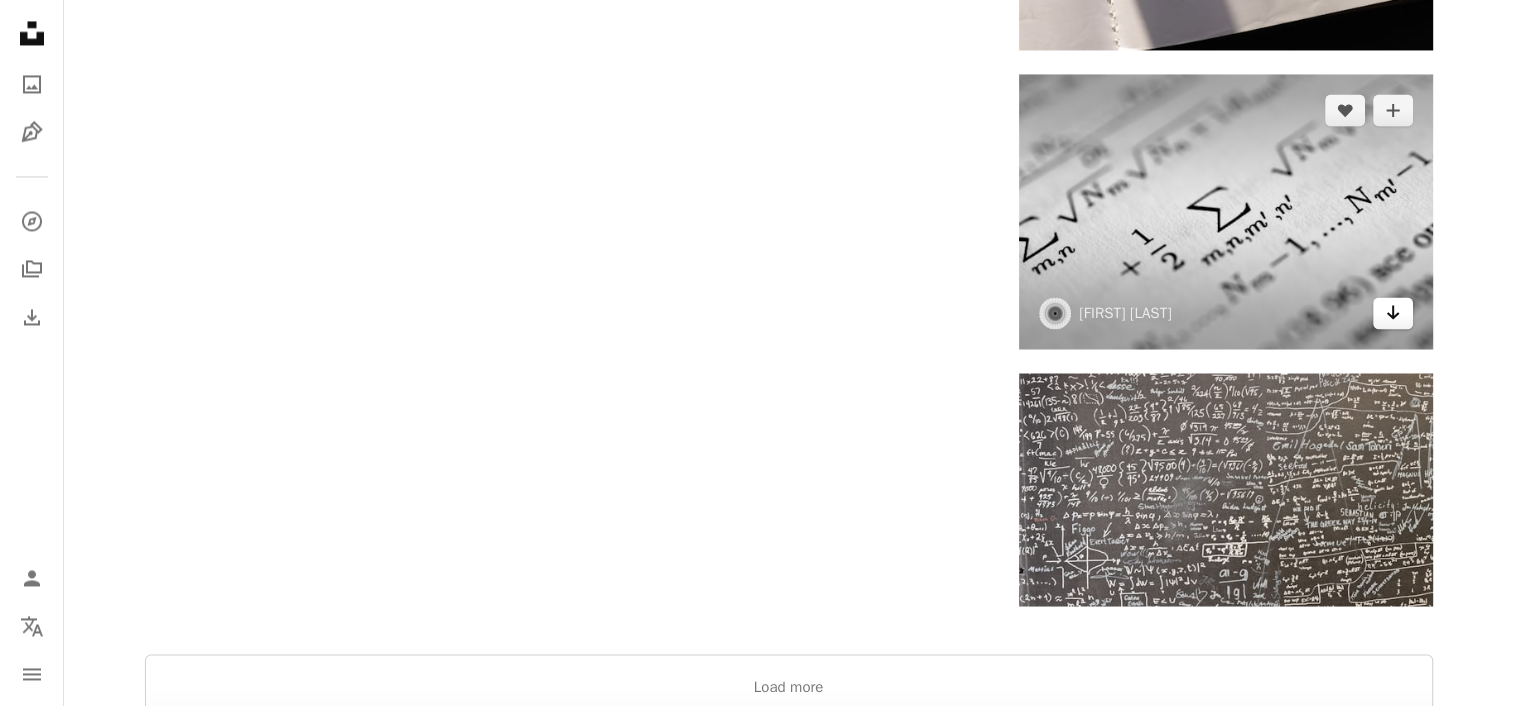 click on "Arrow pointing down" 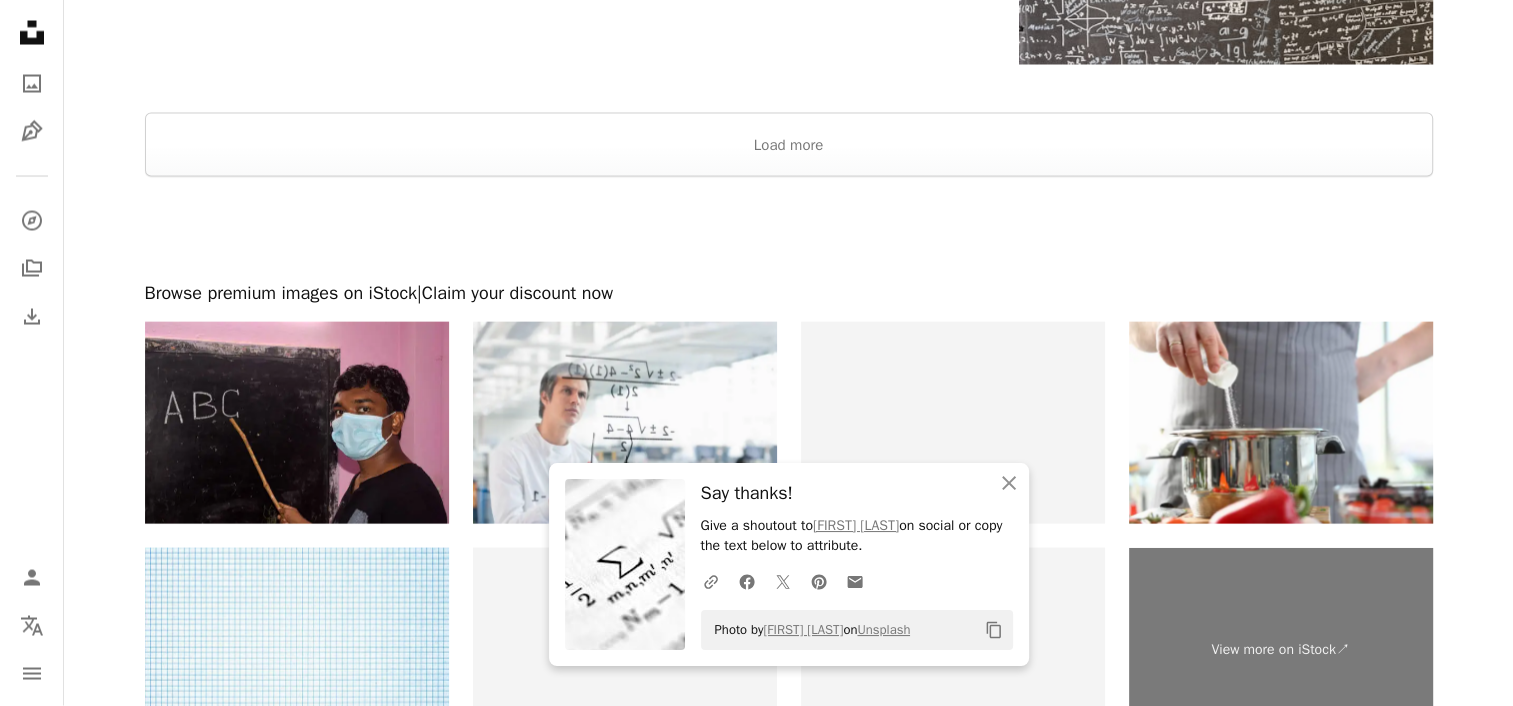 scroll, scrollTop: 4100, scrollLeft: 0, axis: vertical 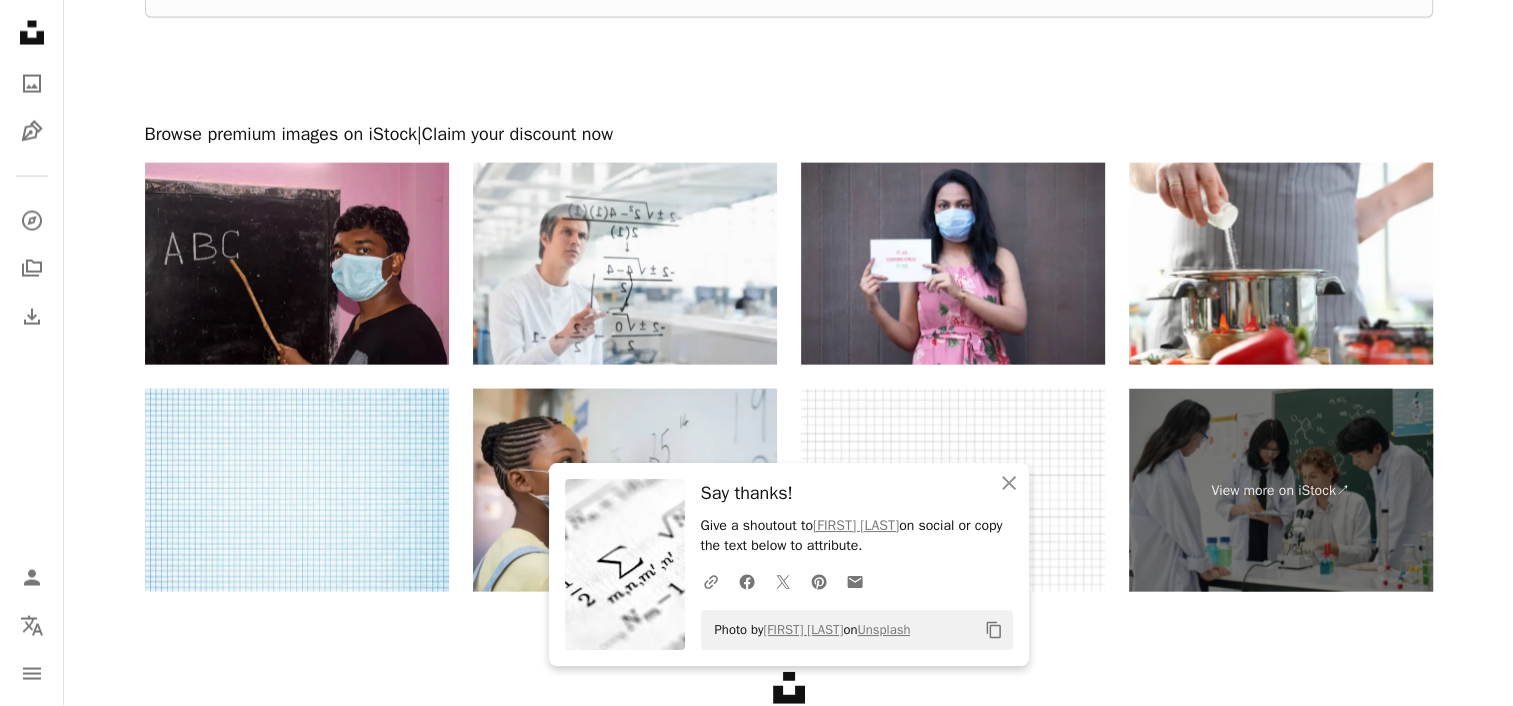 click on "Plus sign for Unsplash+ A heart A plus sign Curated Lifestyle For  Unsplash+ A lock Download A heart A plus sign Kajetan Sumila Available for hire A checkmark inside of a circle Arrow pointing down A heart A plus sign Dan Cristian Pădureț Available for hire A checkmark inside of a circle Arrow pointing down A heart A plus sign Annie Spratt Arrow pointing down Plus sign for Unsplash+ A heart A plus sign Curated Lifestyle For  Unsplash+ A lock Download A heart A plus sign Tra  Nguyen Arrow pointing down A heart A plus sign Antoine Dautry Arrow pointing down A heart A plus sign 404 Arrow pointing down A heart A plus sign Annie Spratt Arrow pointing down Plus sign for Unsplash+ A heart A plus sign Getty Images For  Unsplash+ A lock Download A heart A plus sign Luka Savcic Arrow pointing down A heart A plus sign Dawid Małecki Arrow pointing down –– ––– –––  –– ––– –  ––– –––  ––––  –   – –– –––  – – ––– –– –– –––– ––  |" at bounding box center [788, -1389] 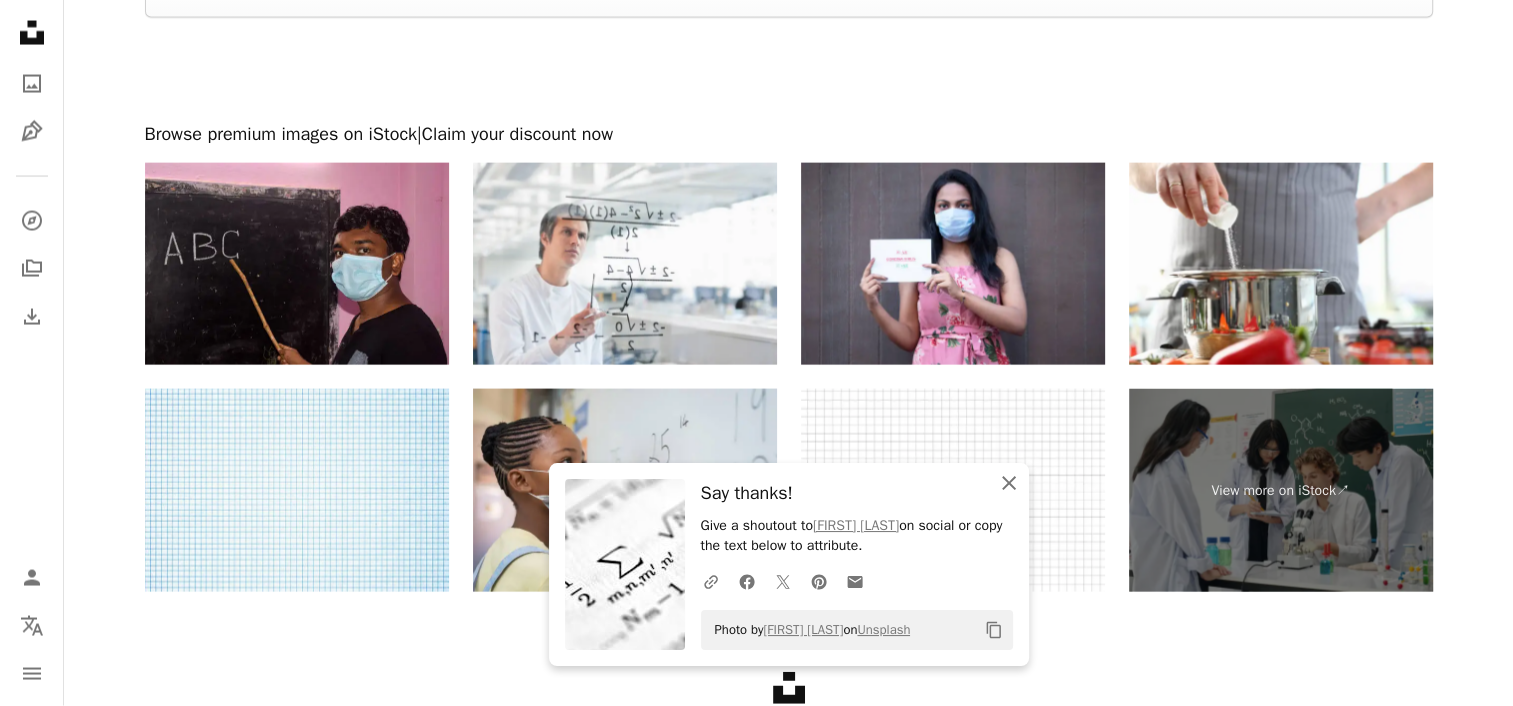click 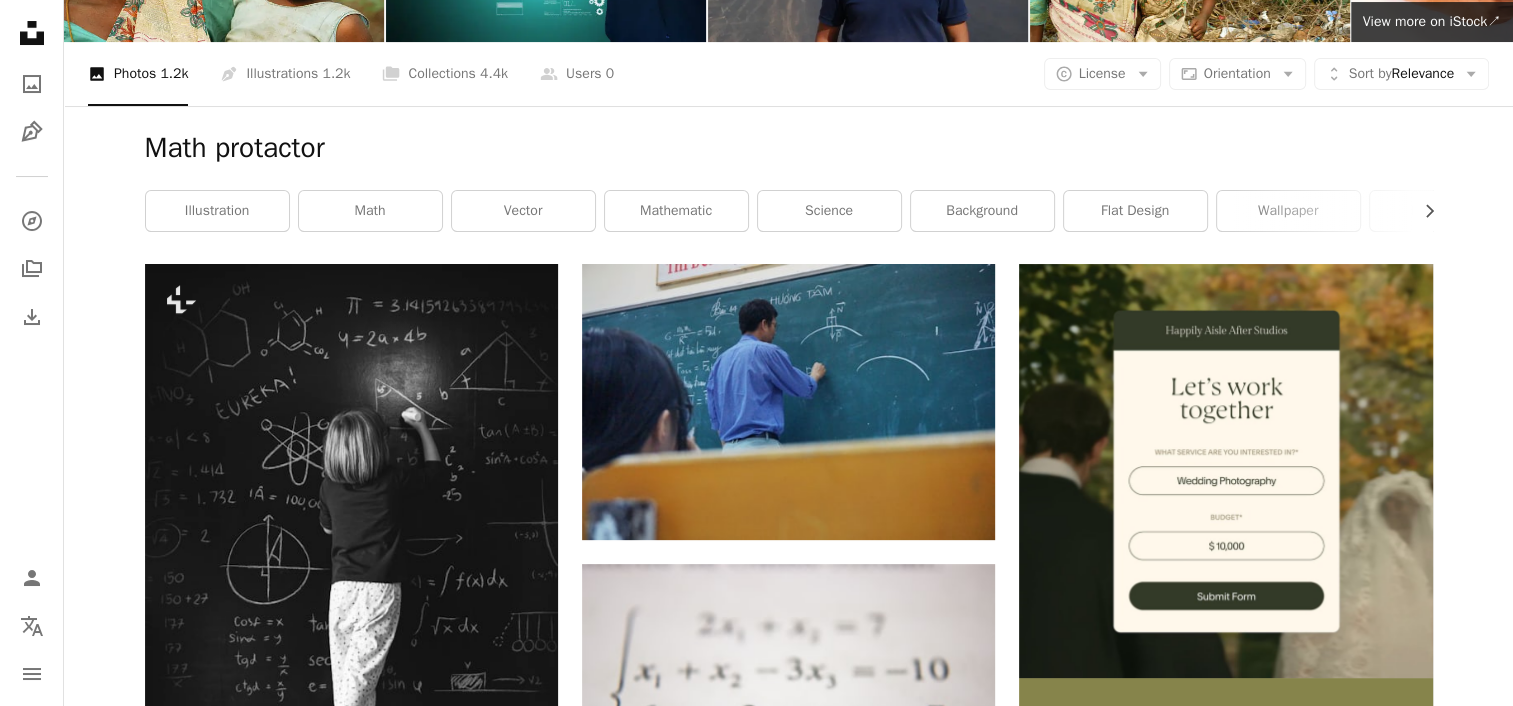 scroll, scrollTop: 0, scrollLeft: 0, axis: both 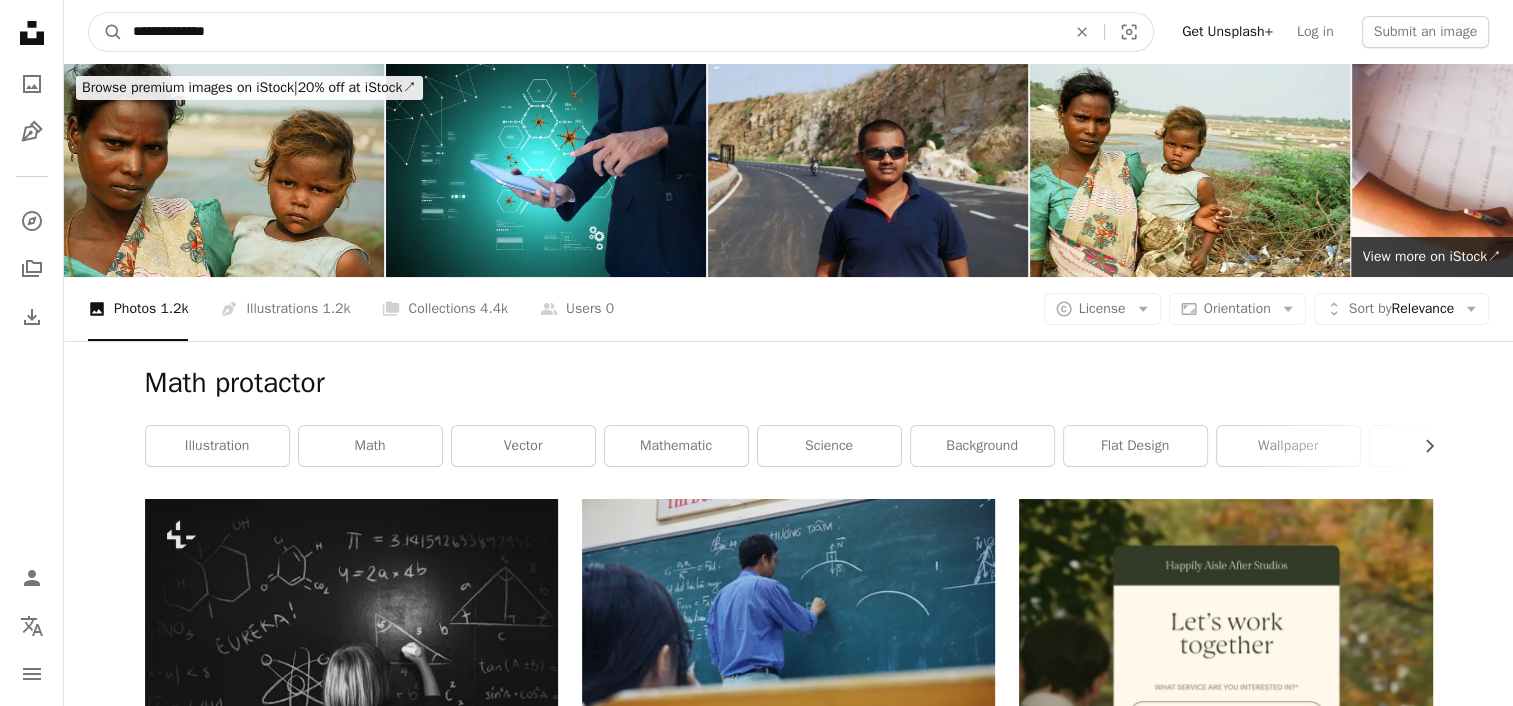 click on "**********" at bounding box center (591, 32) 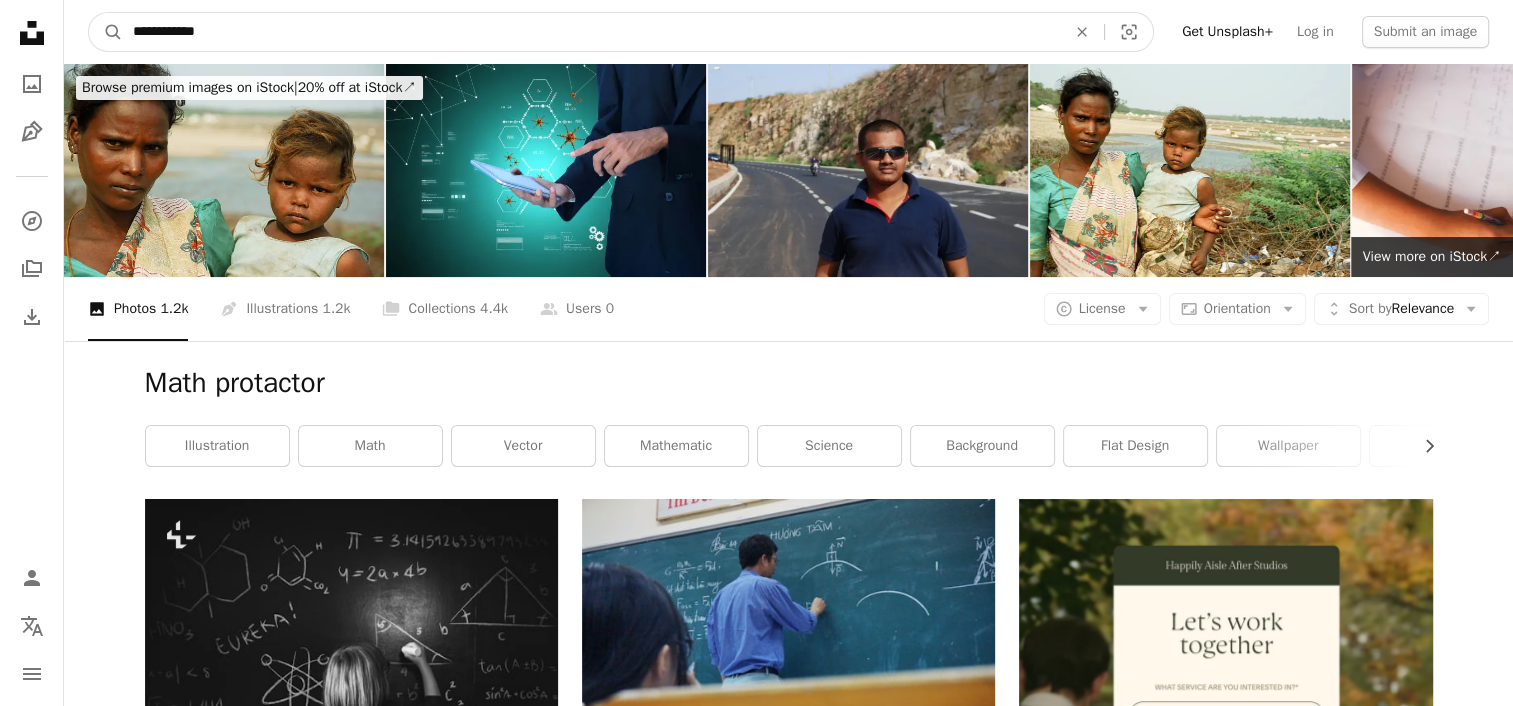 type on "**********" 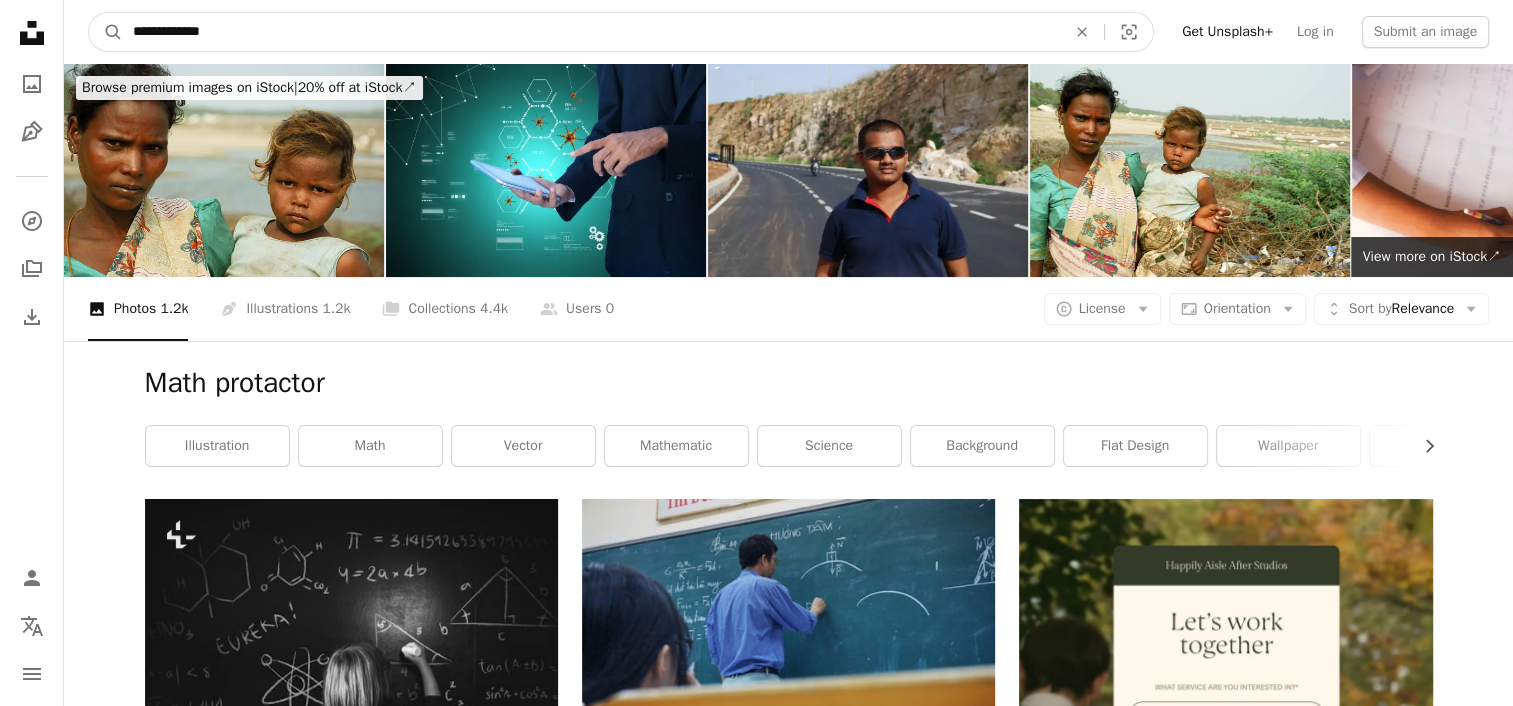 click on "A magnifying glass" at bounding box center [106, 32] 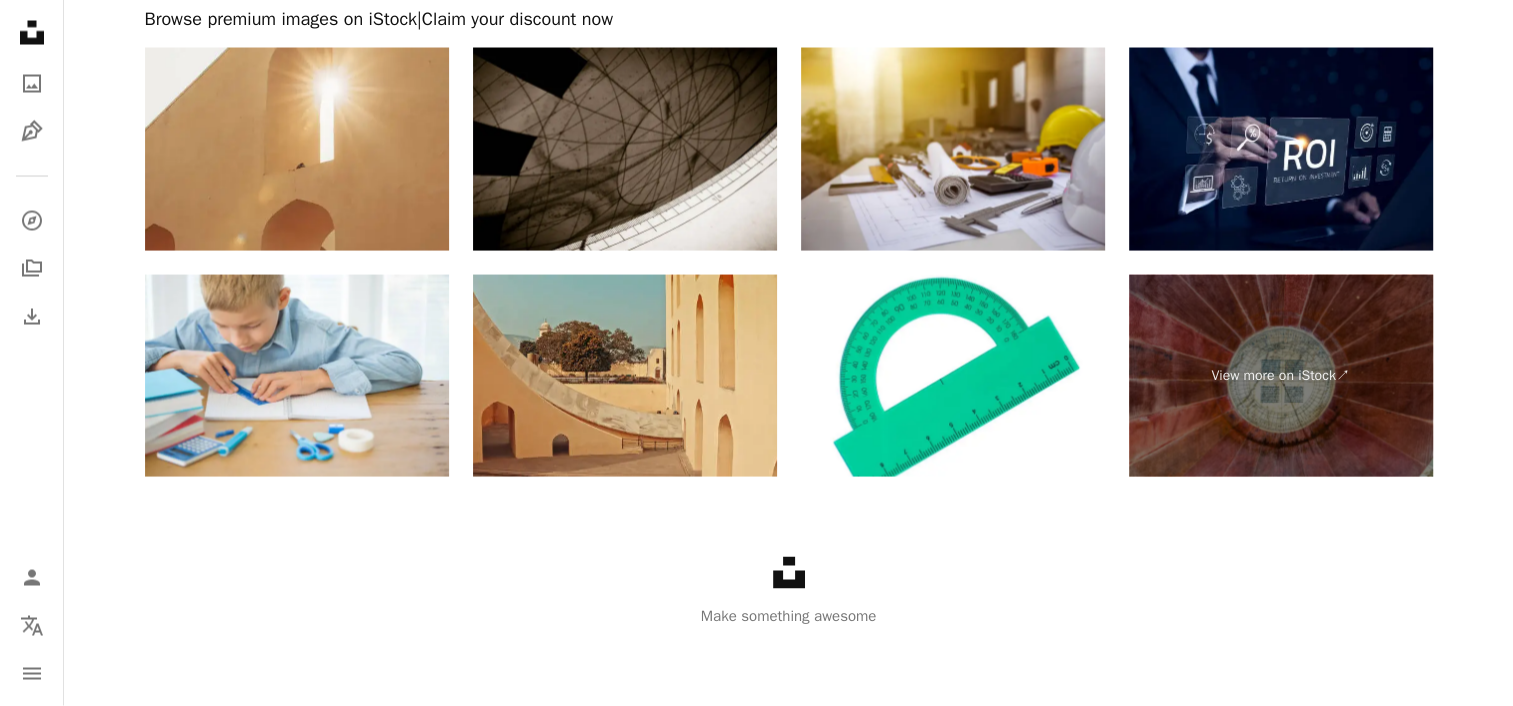 scroll, scrollTop: 3377, scrollLeft: 0, axis: vertical 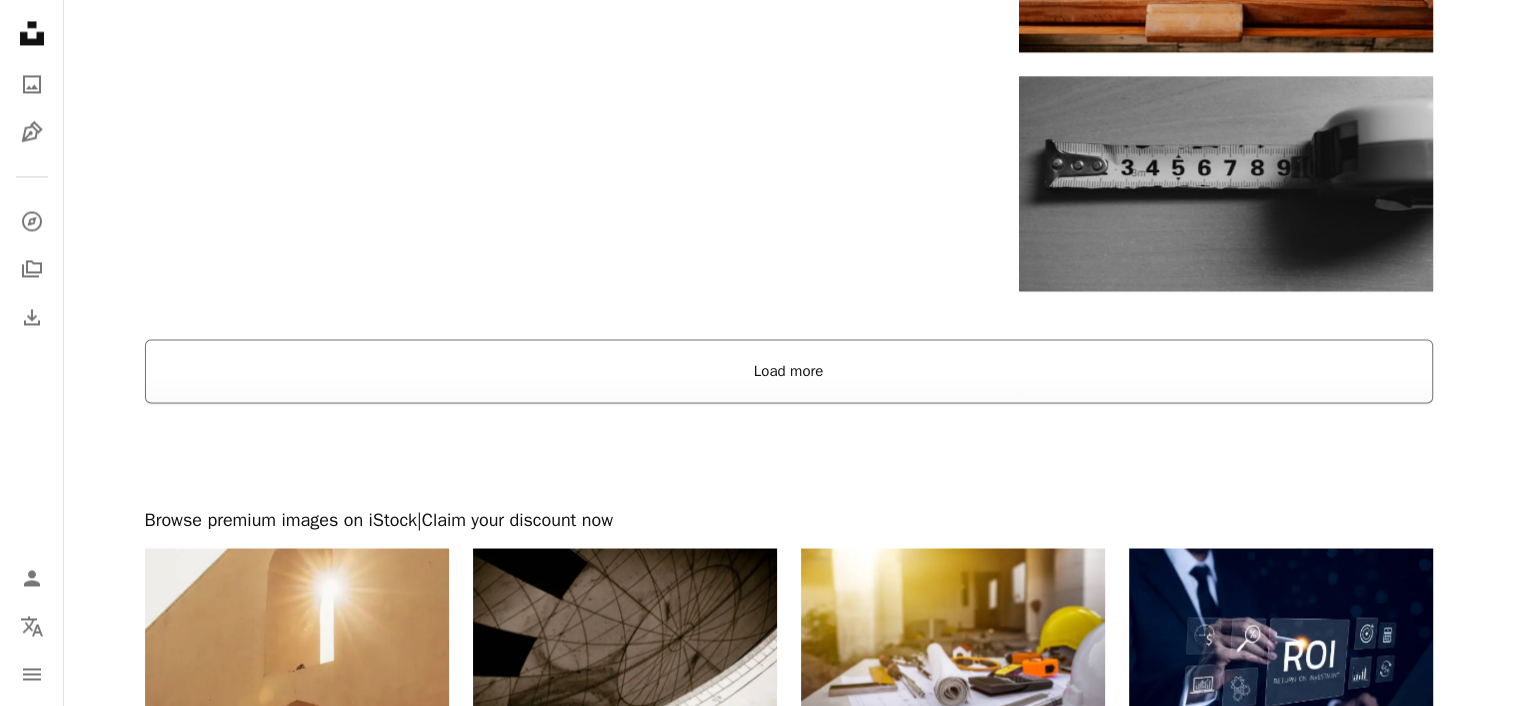click on "Load more" at bounding box center [789, 371] 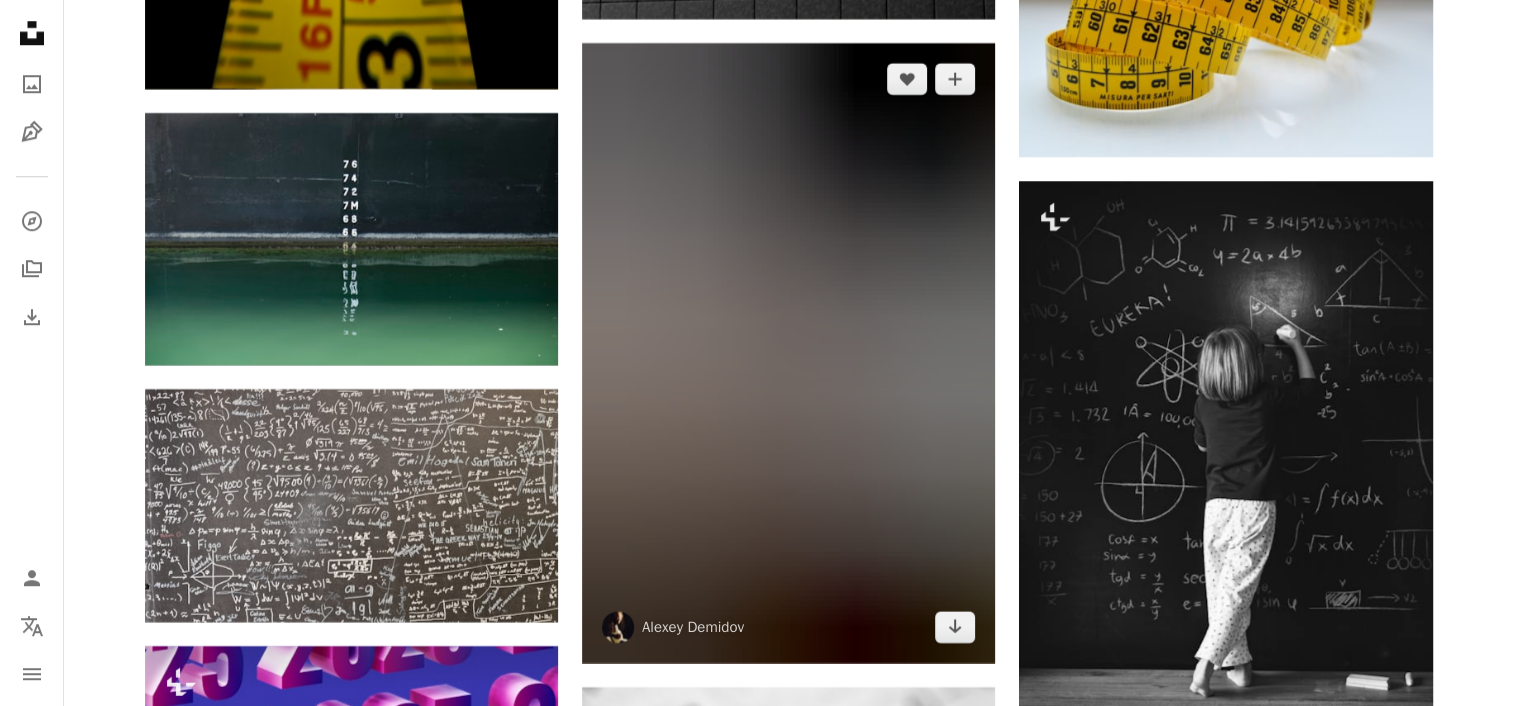 scroll, scrollTop: 9477, scrollLeft: 0, axis: vertical 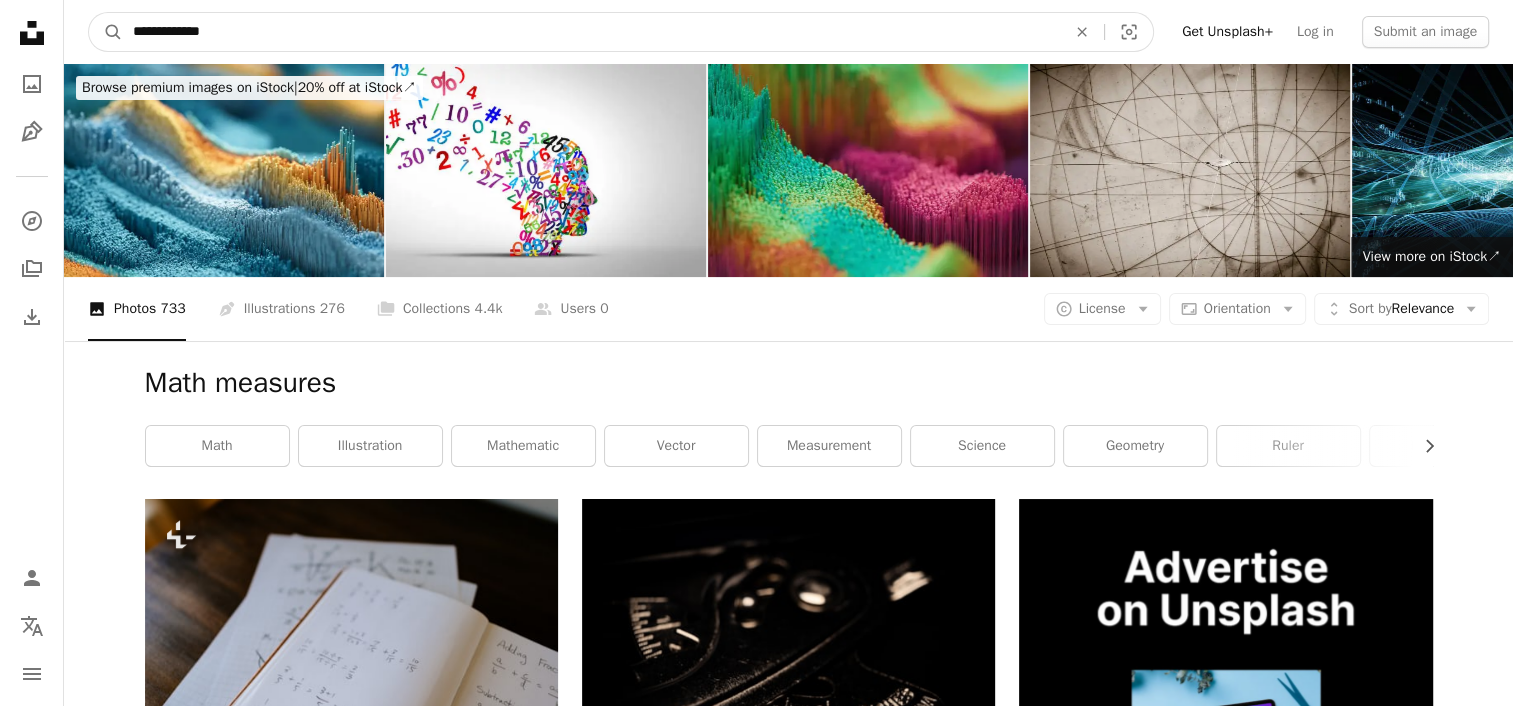 drag, startPoint x: 255, startPoint y: 26, endPoint x: 18, endPoint y: 20, distance: 237.07594 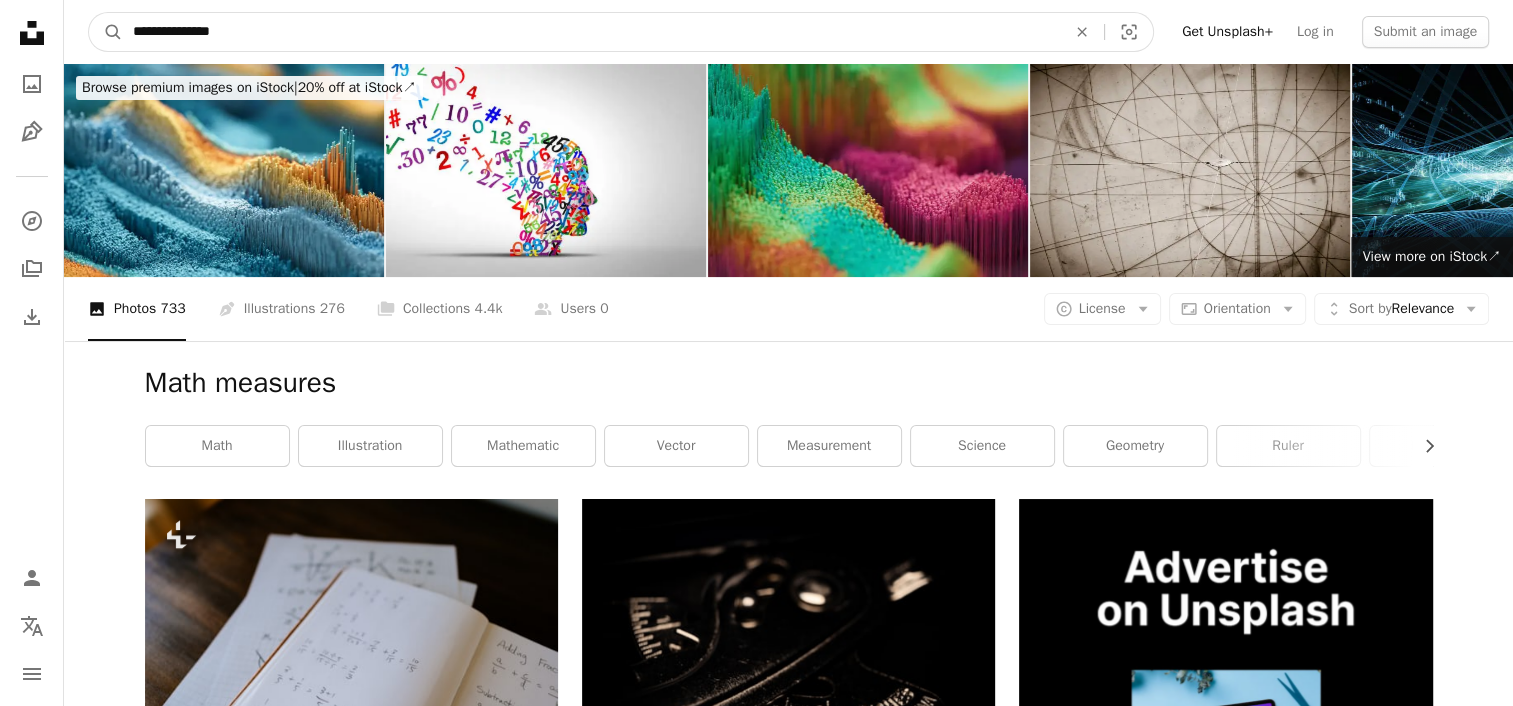 type on "**********" 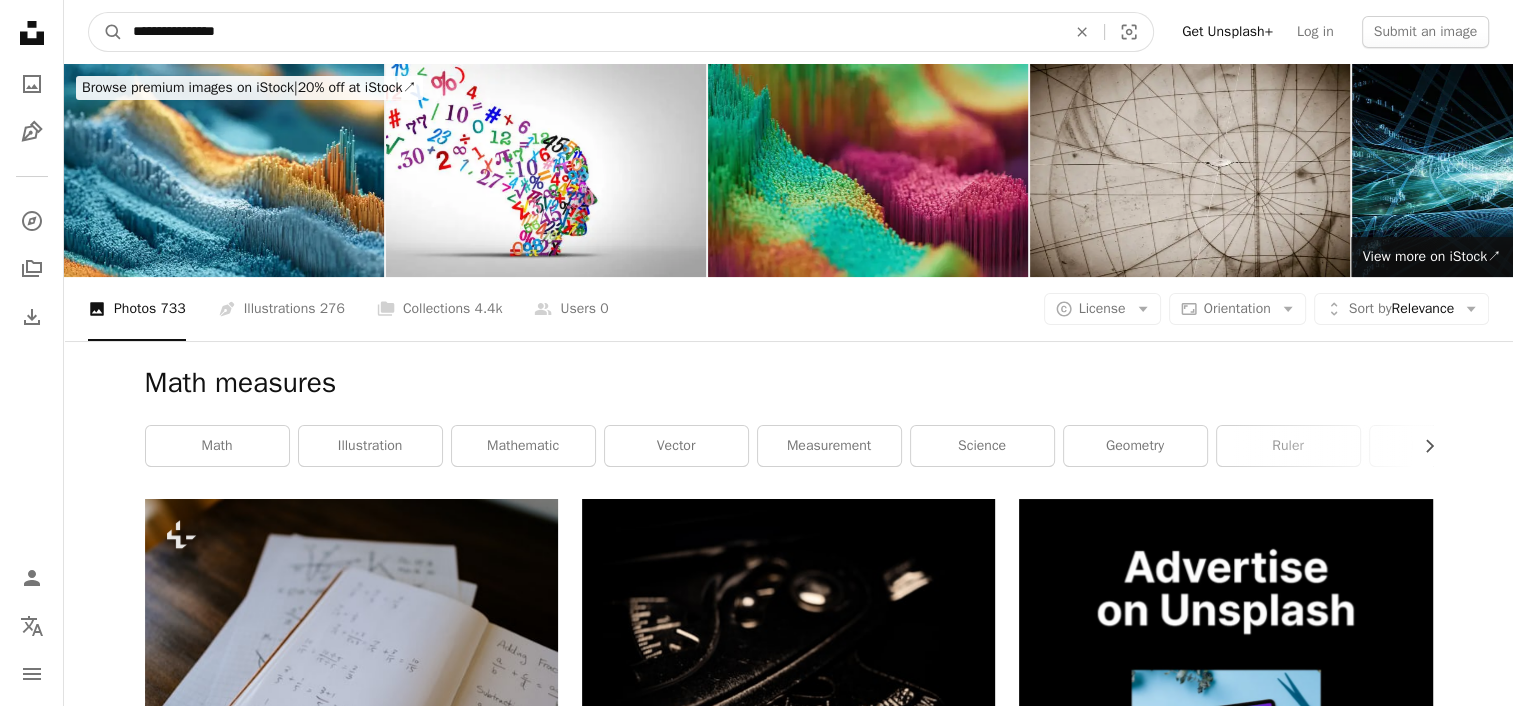 click on "A magnifying glass" at bounding box center (106, 32) 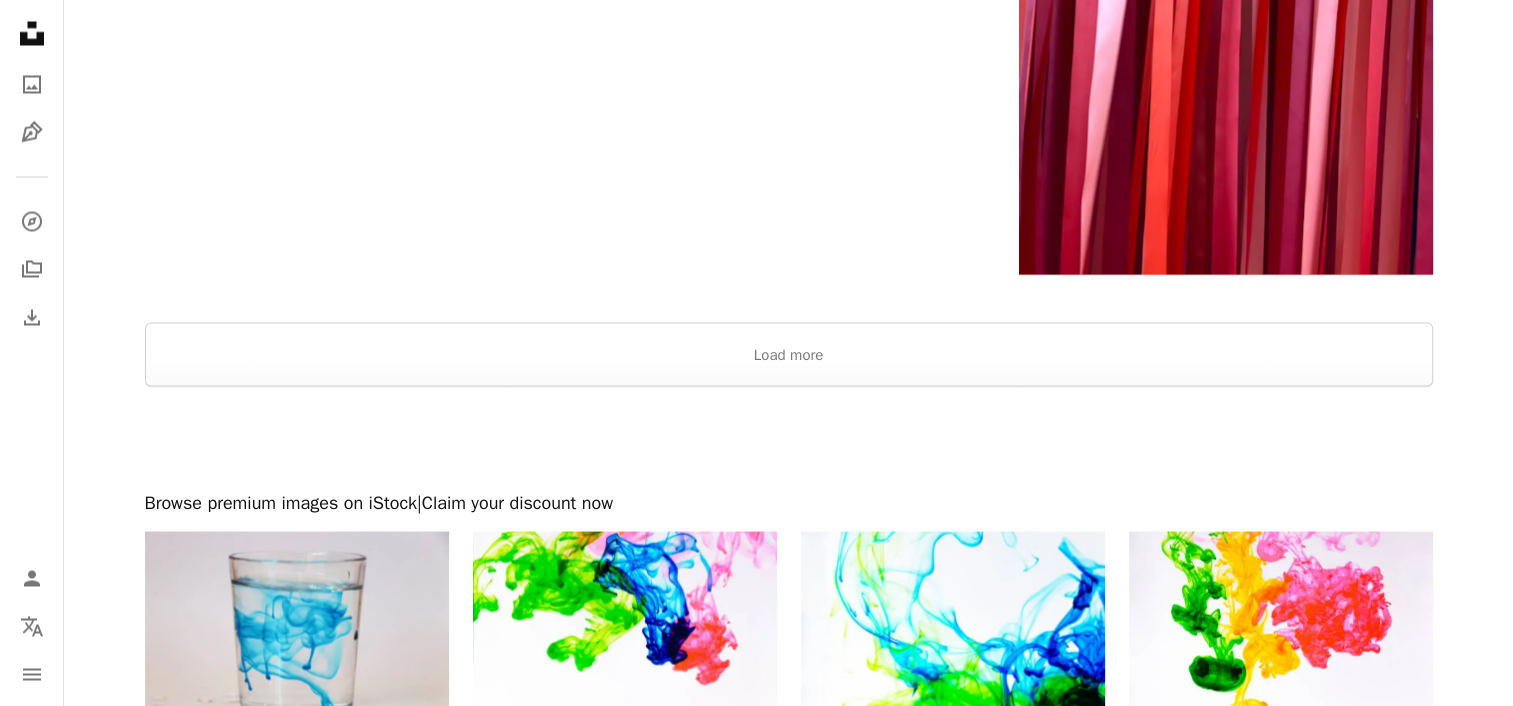 scroll, scrollTop: 3752, scrollLeft: 0, axis: vertical 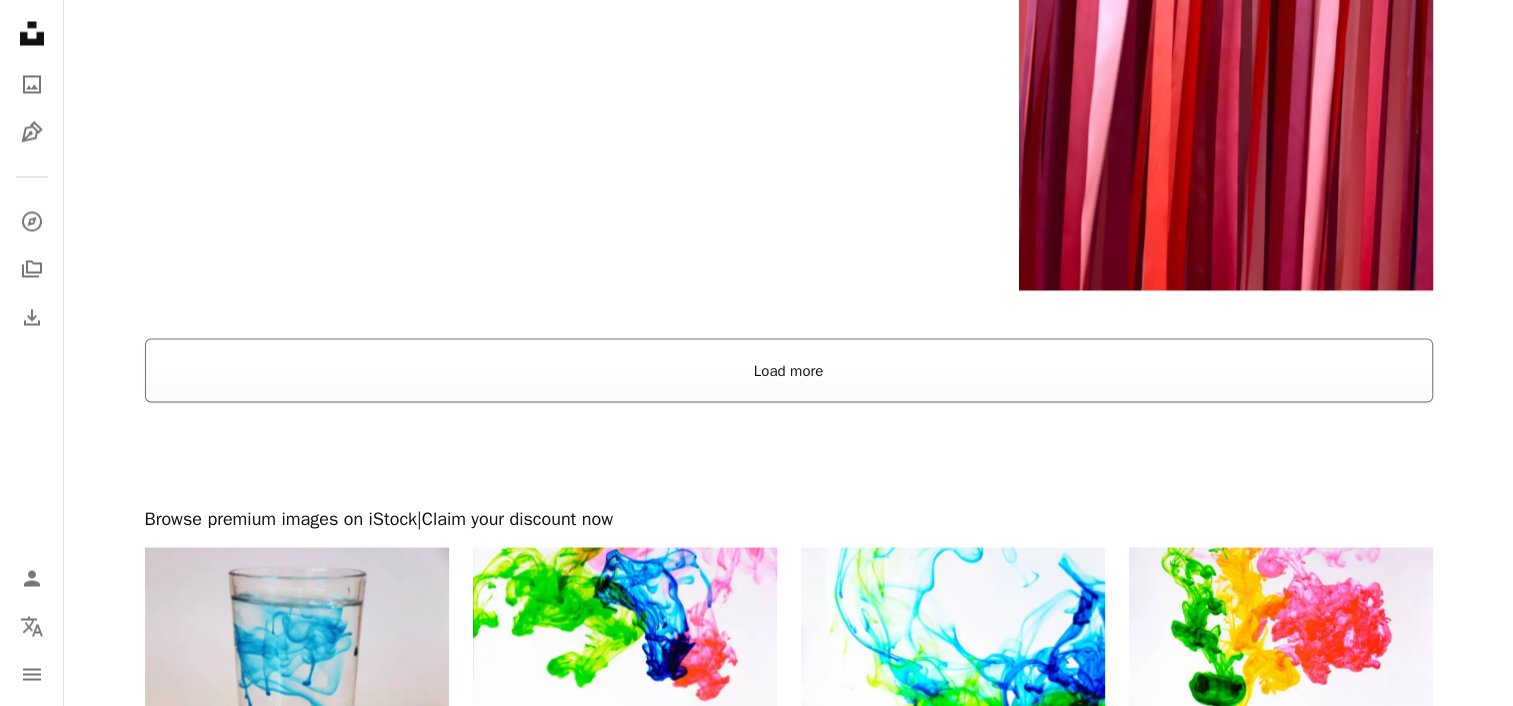 click on "Load more" at bounding box center [789, 370] 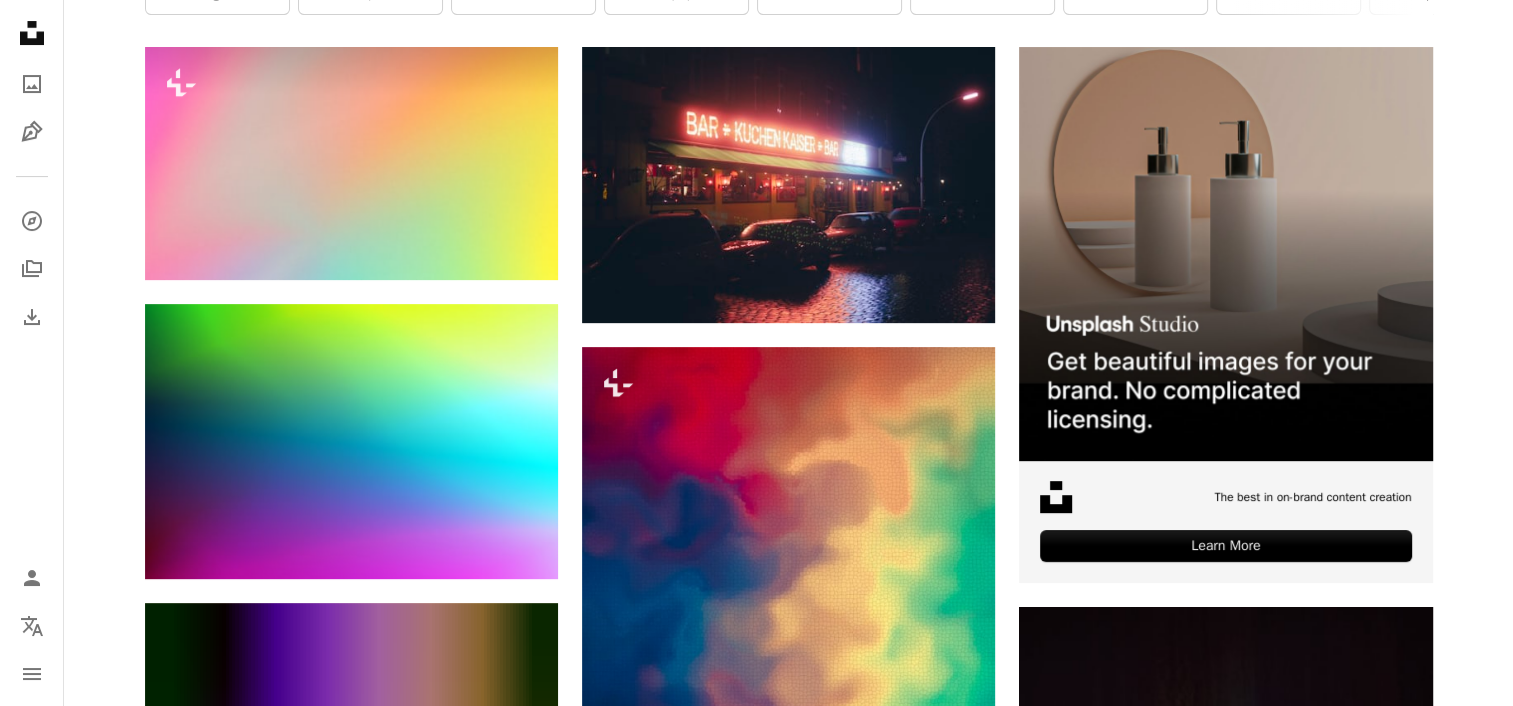 scroll, scrollTop: 0, scrollLeft: 0, axis: both 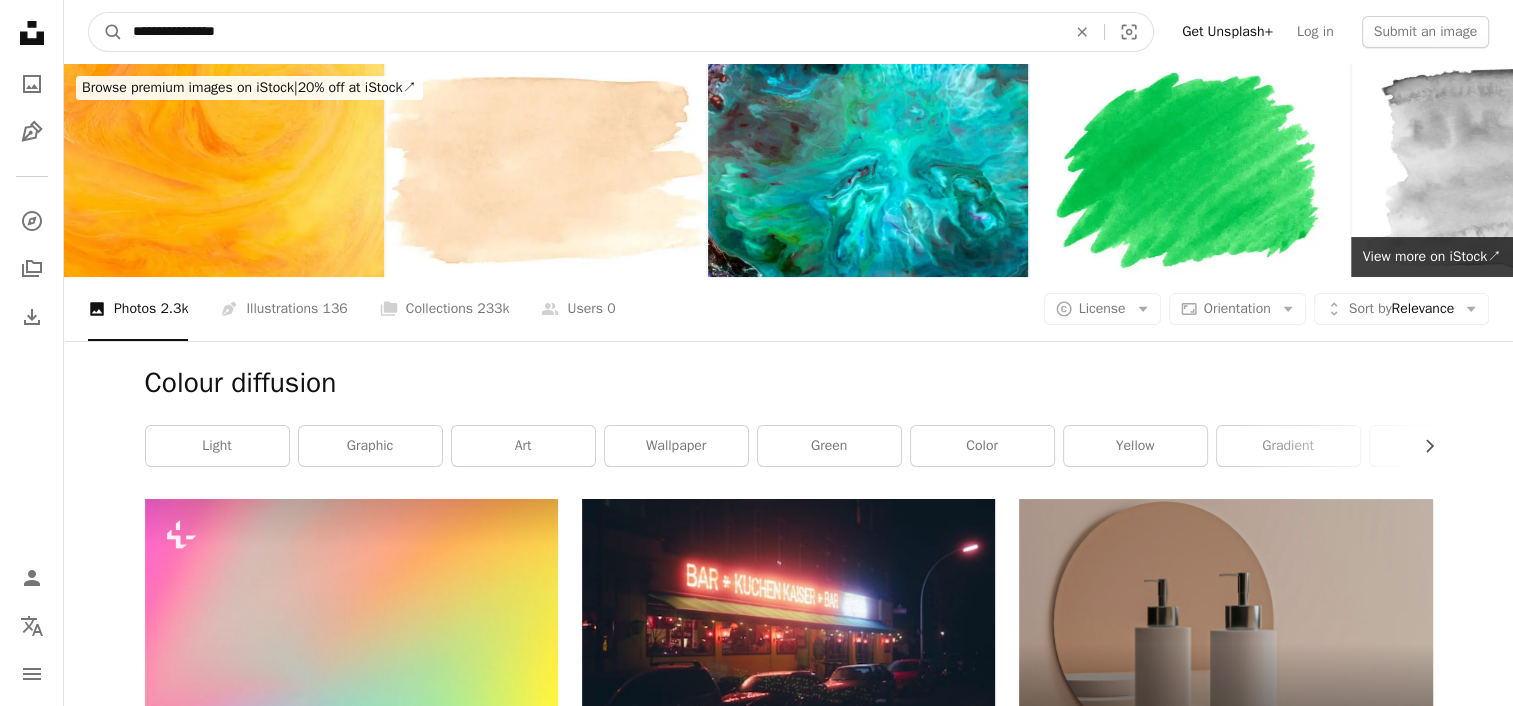 click on "**********" at bounding box center [591, 32] 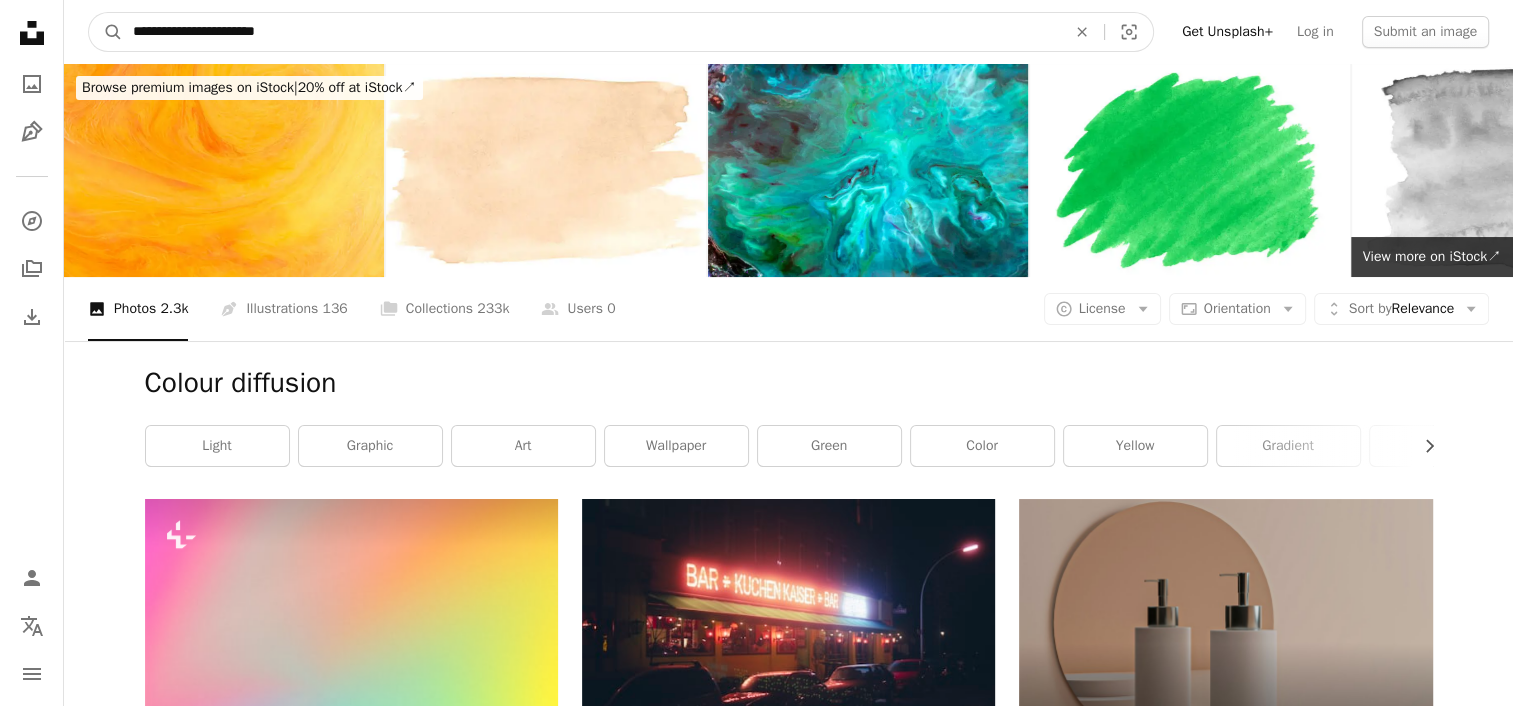 type on "**********" 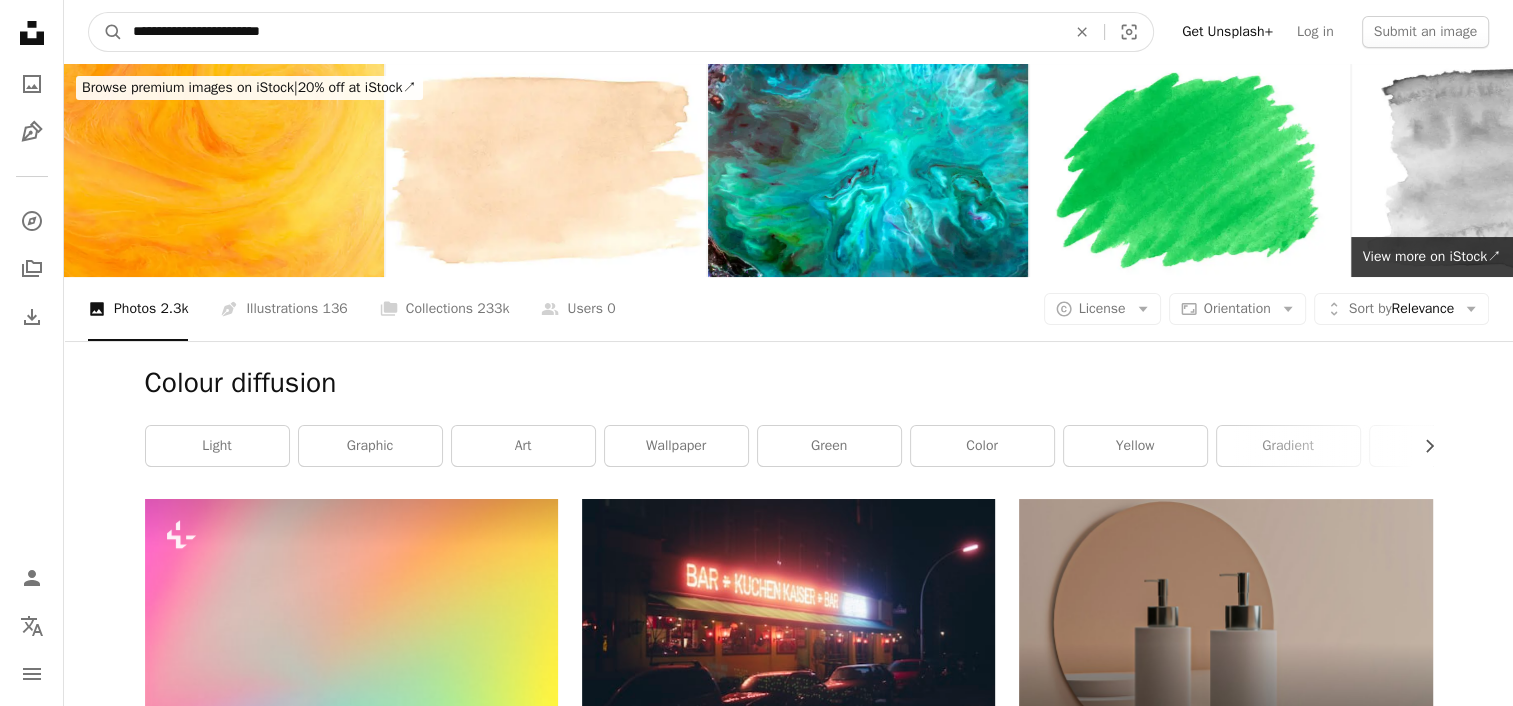 click on "A magnifying glass" at bounding box center (106, 32) 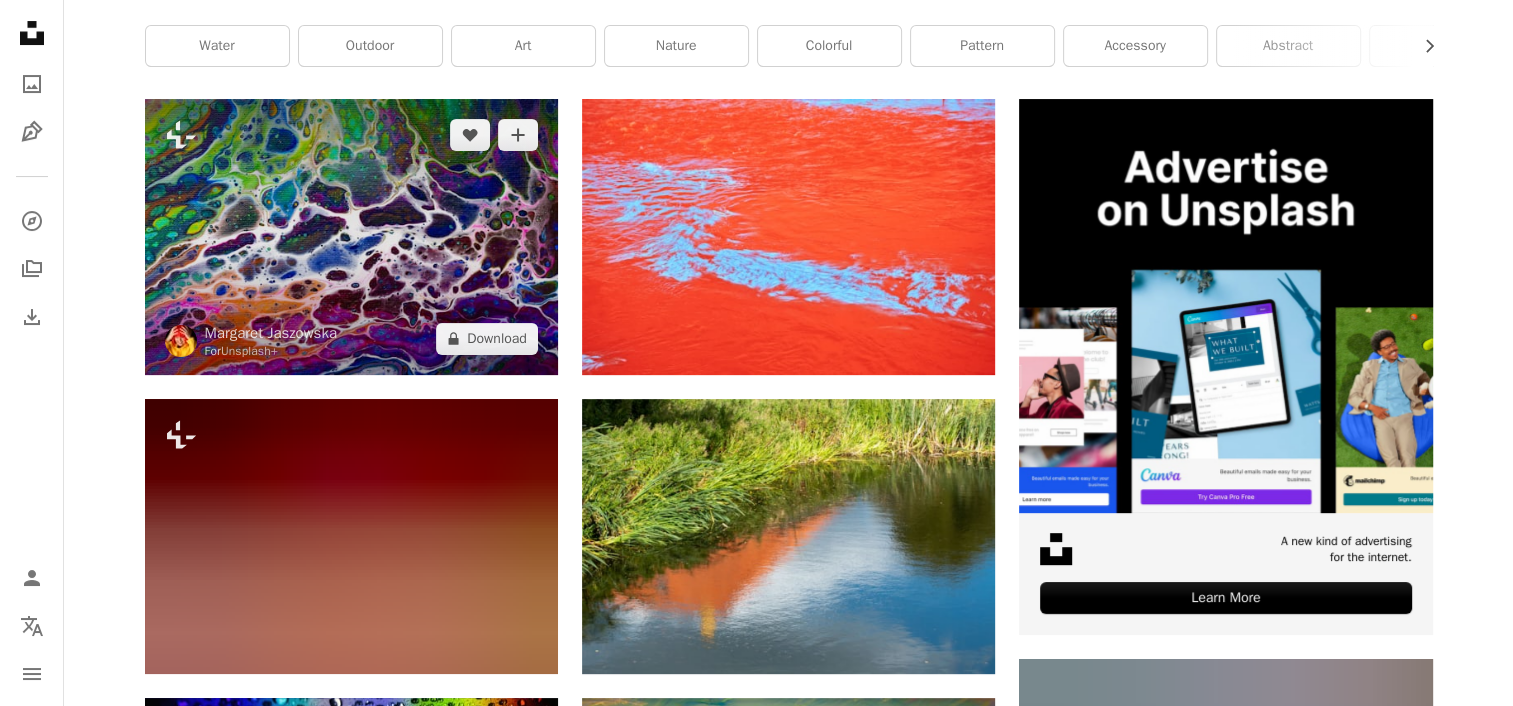 scroll, scrollTop: 0, scrollLeft: 0, axis: both 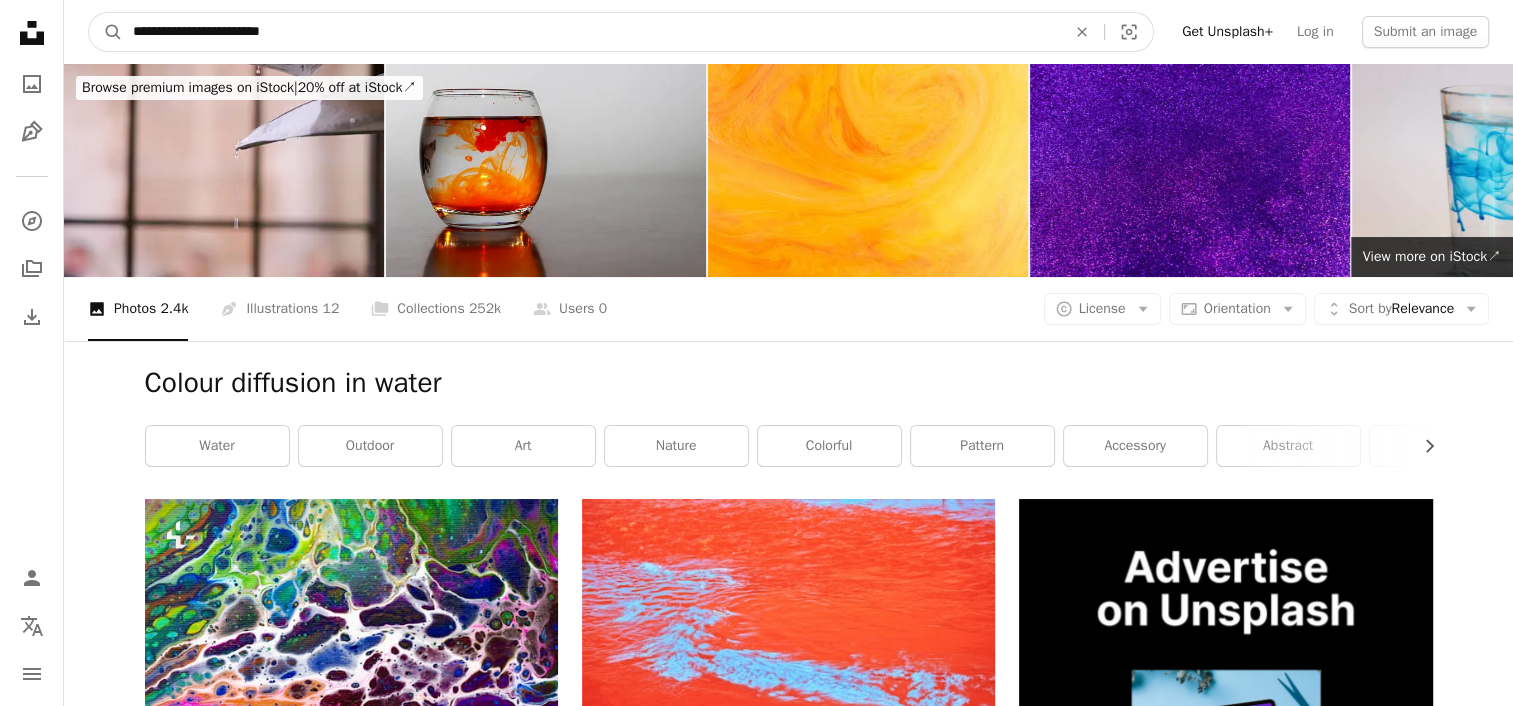 click on "**********" at bounding box center (591, 32) 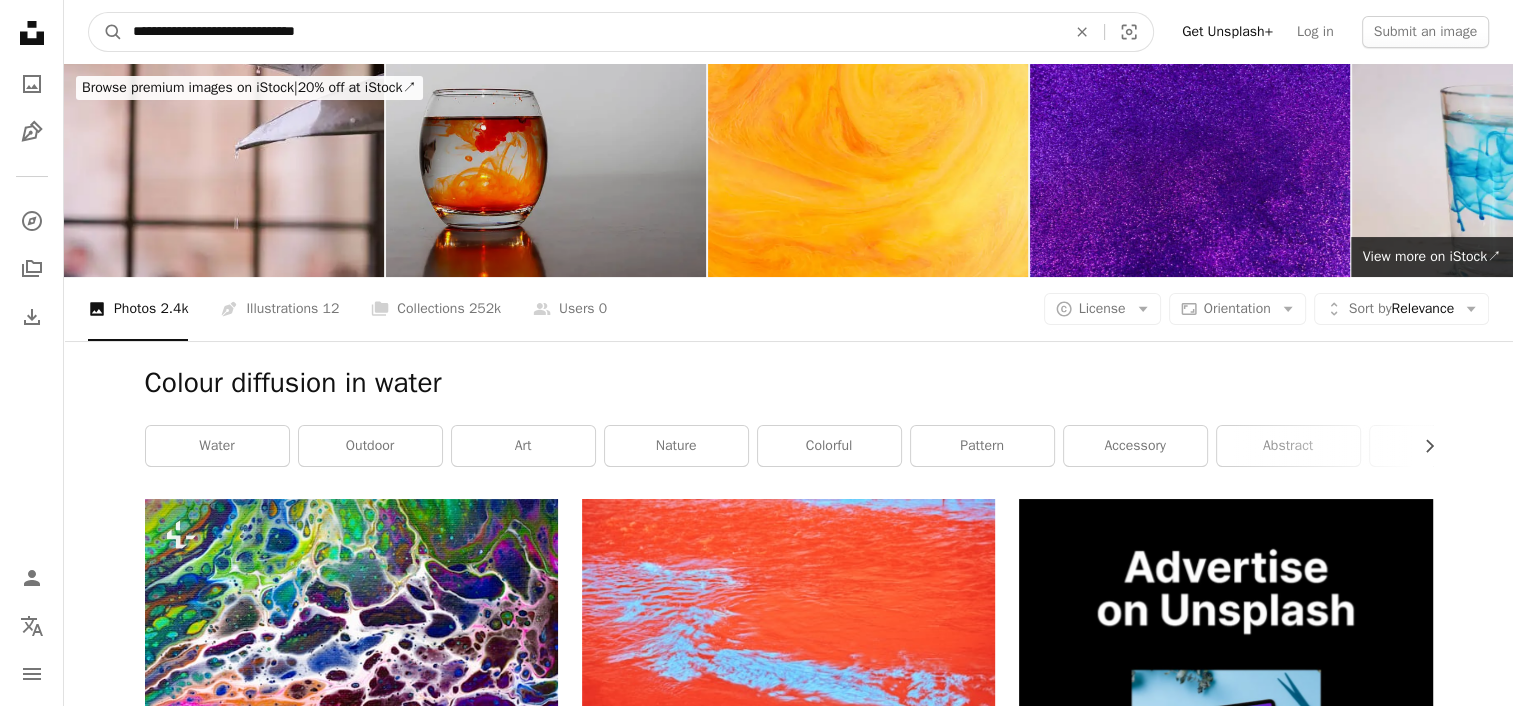 type on "**********" 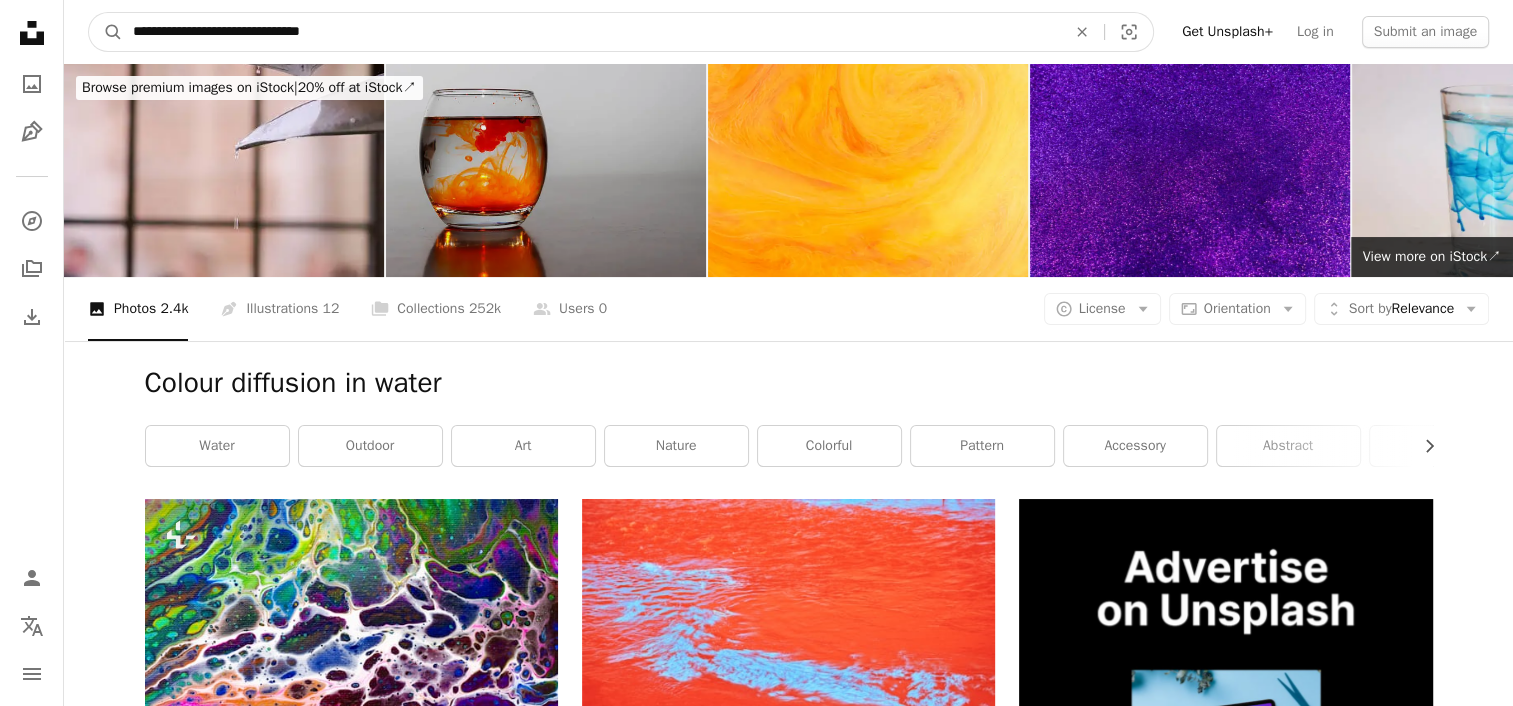 click on "A magnifying glass" at bounding box center (106, 32) 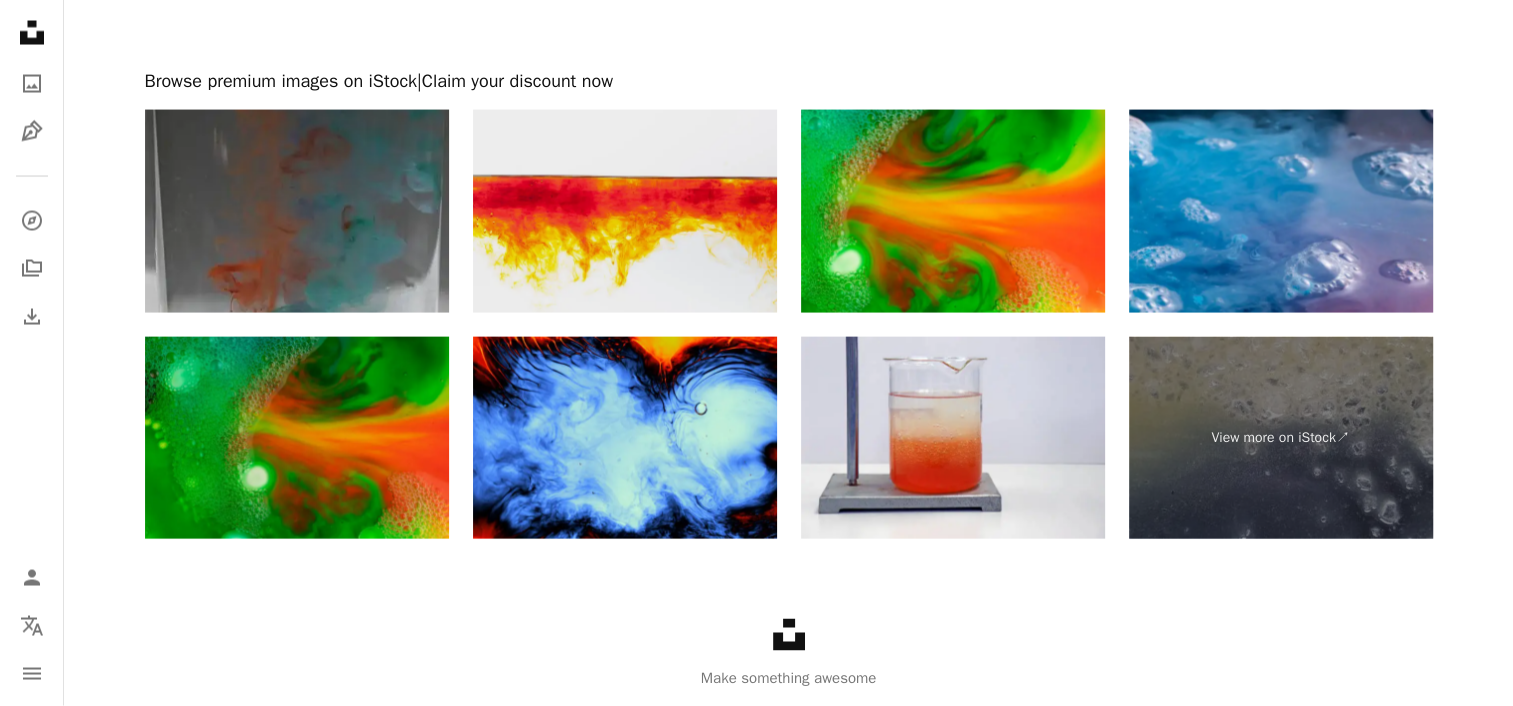 scroll, scrollTop: 4019, scrollLeft: 0, axis: vertical 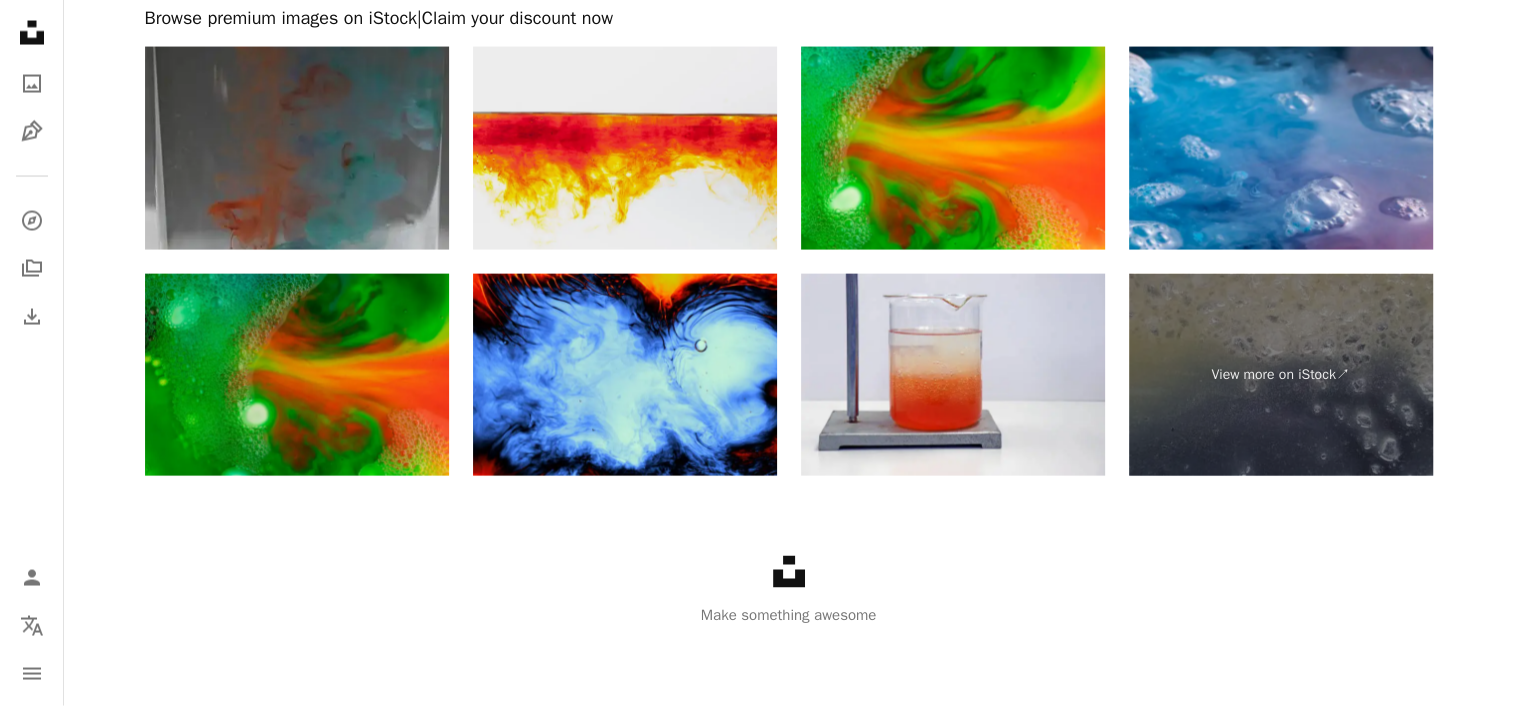 click at bounding box center [625, 148] 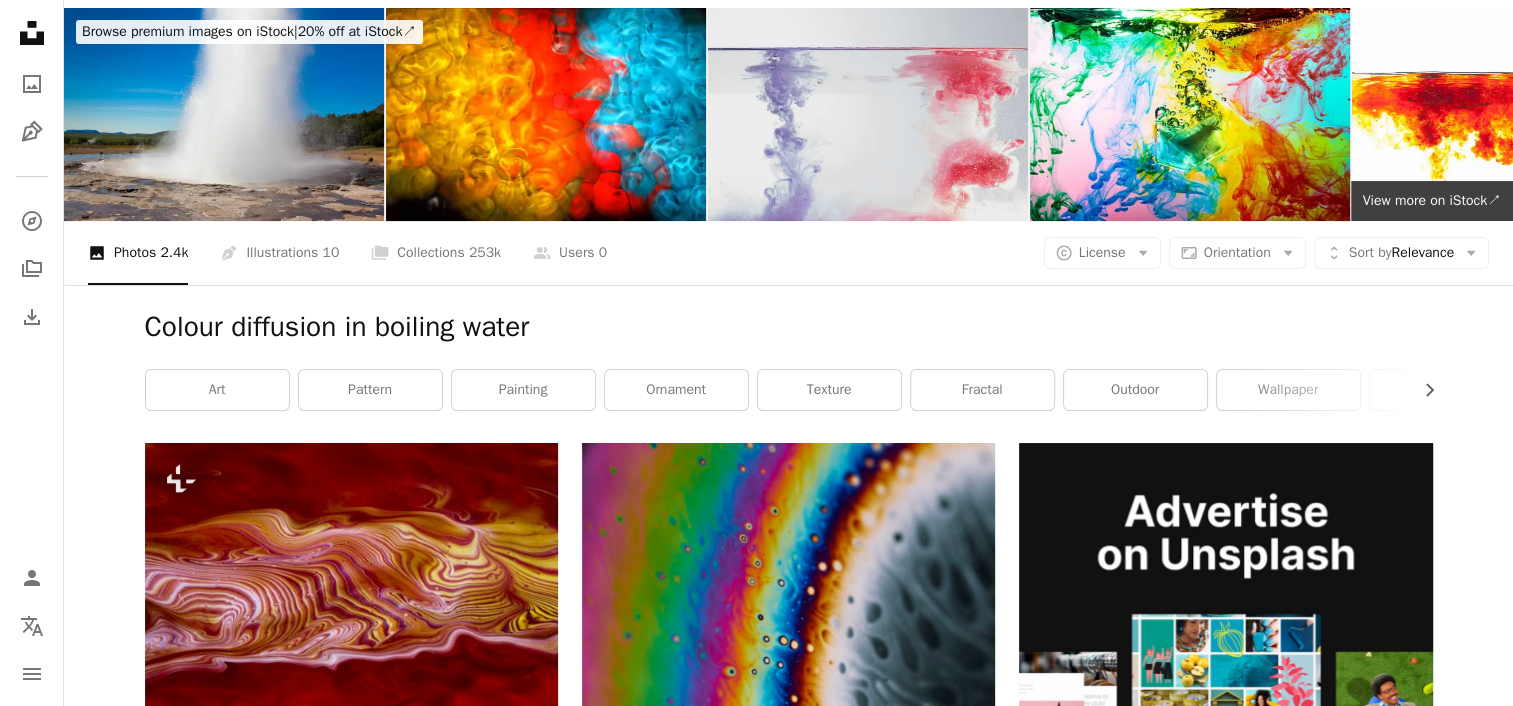 scroll, scrollTop: 0, scrollLeft: 0, axis: both 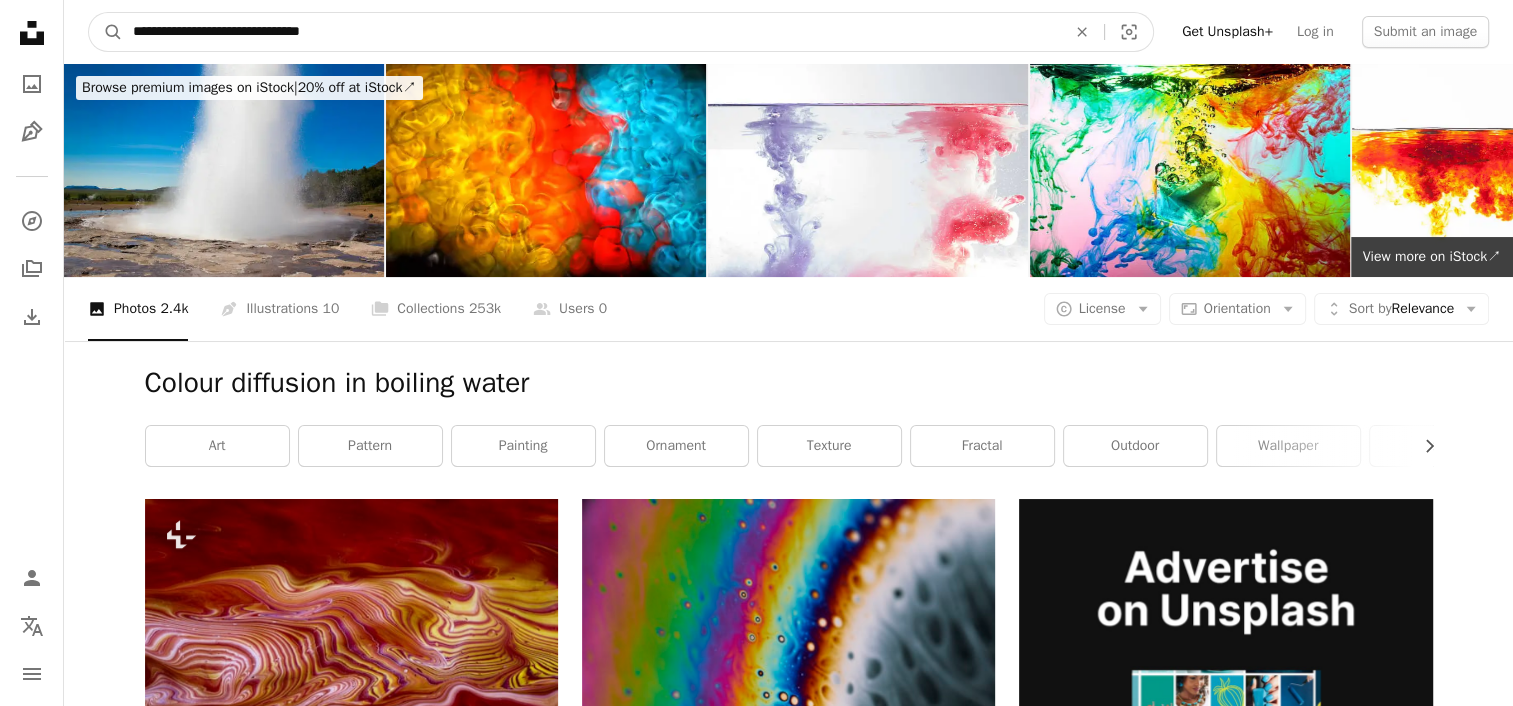 drag, startPoint x: 358, startPoint y: 39, endPoint x: -4, endPoint y: 17, distance: 362.66788 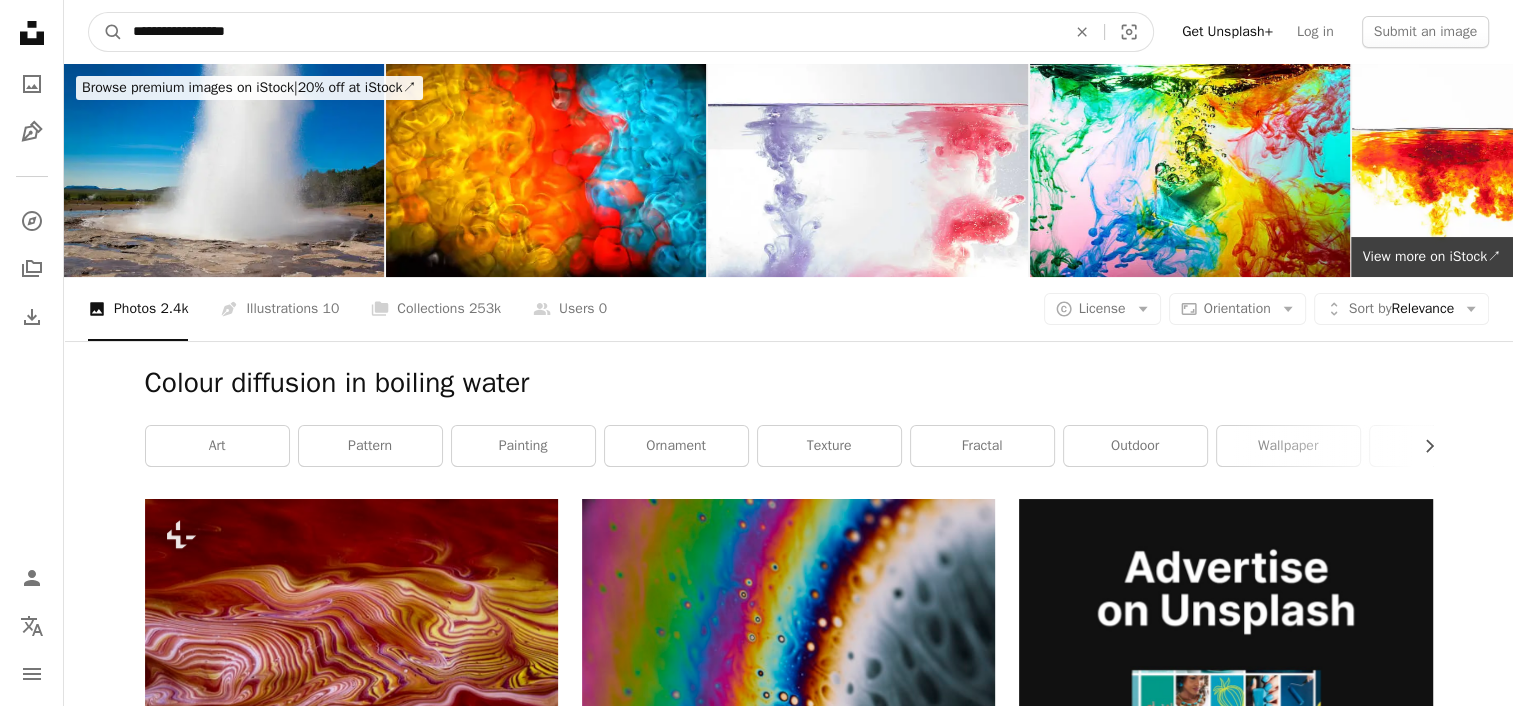 type on "**********" 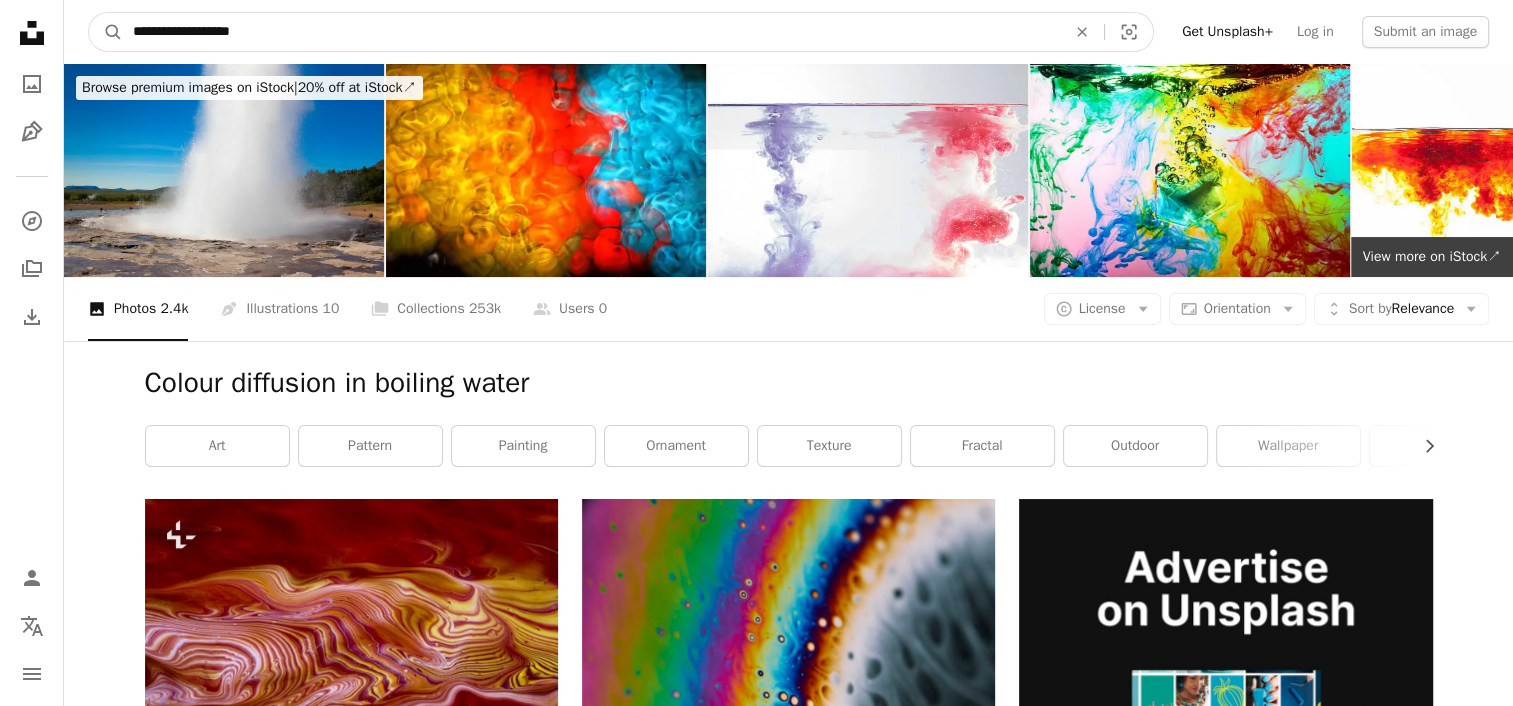 click on "A magnifying glass" at bounding box center [106, 32] 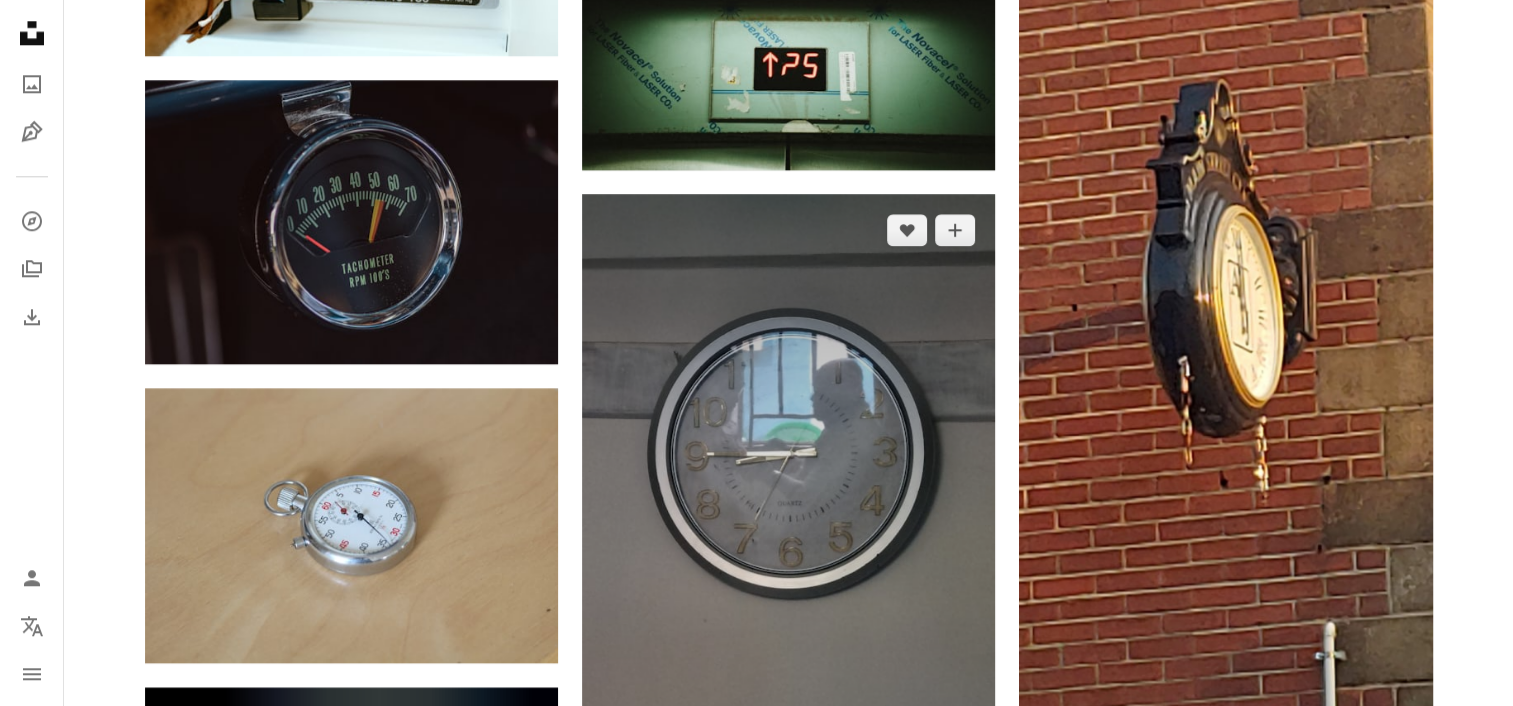 scroll, scrollTop: 2200, scrollLeft: 0, axis: vertical 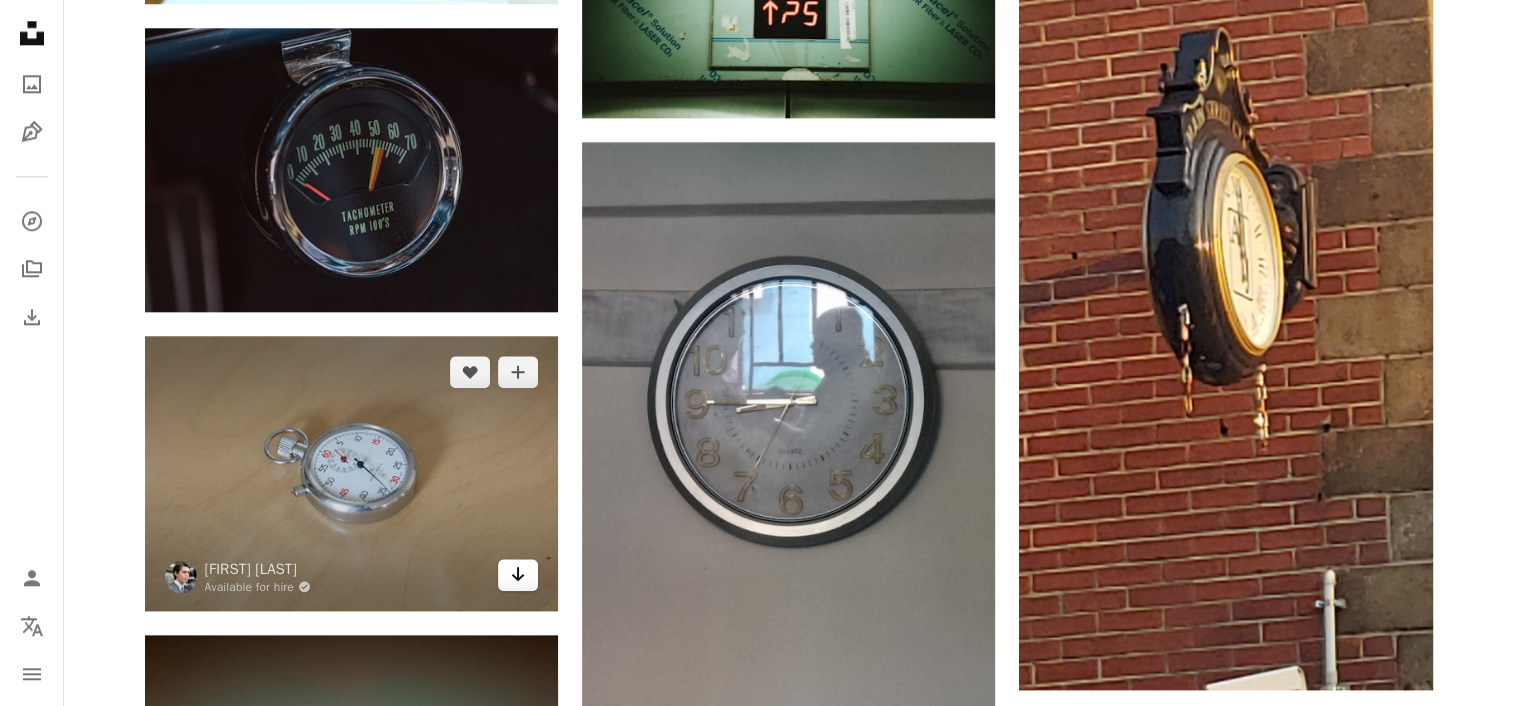 click 